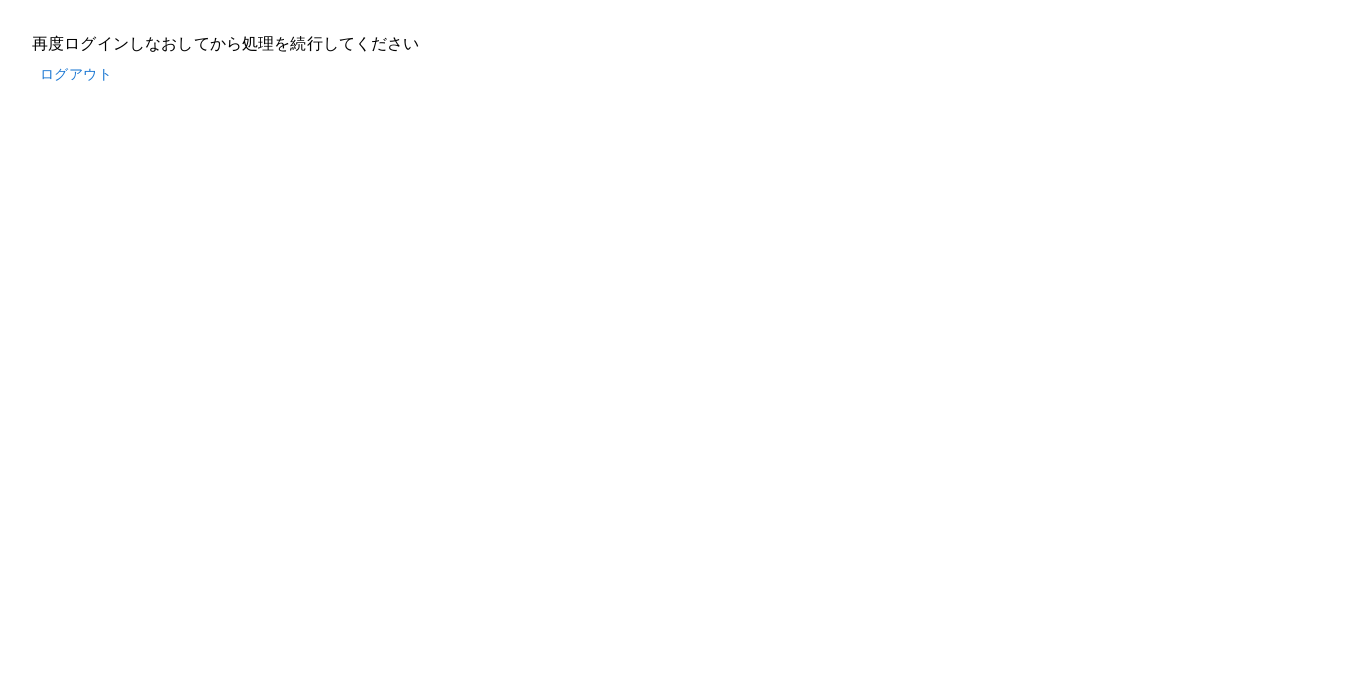 scroll, scrollTop: 0, scrollLeft: 0, axis: both 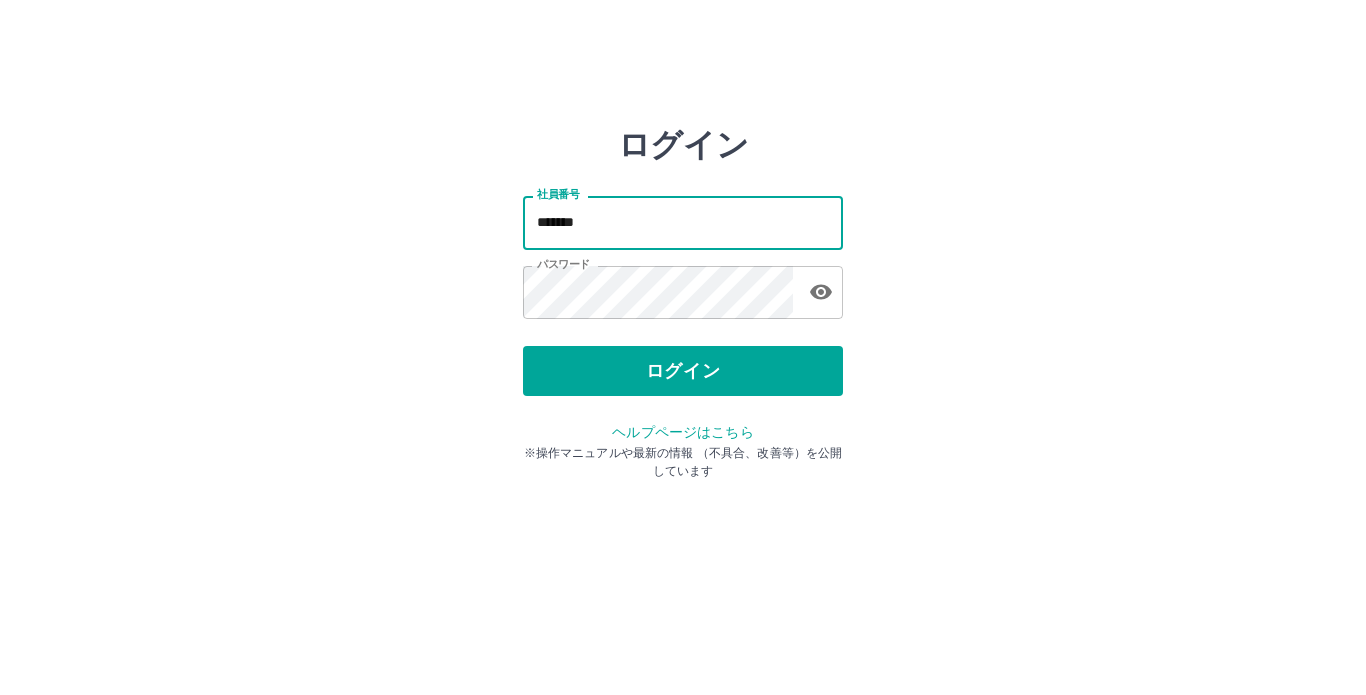 click on "*******" at bounding box center [683, 222] 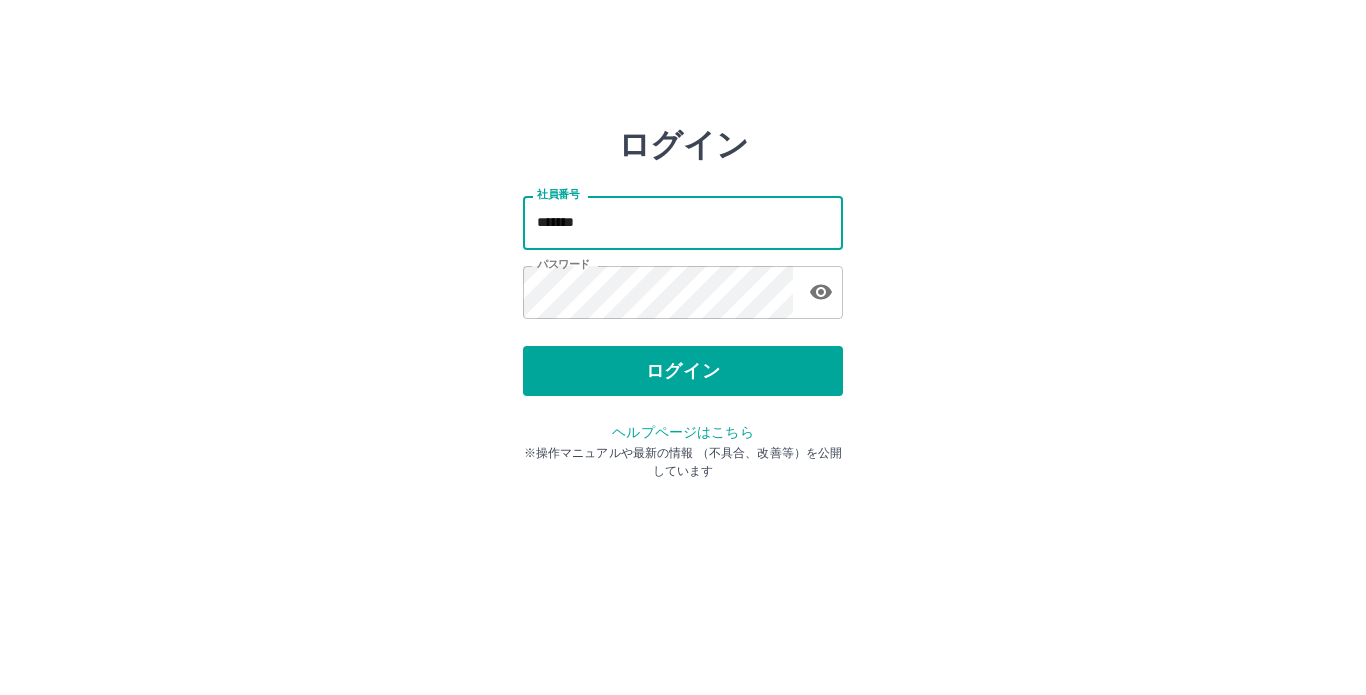 type on "*******" 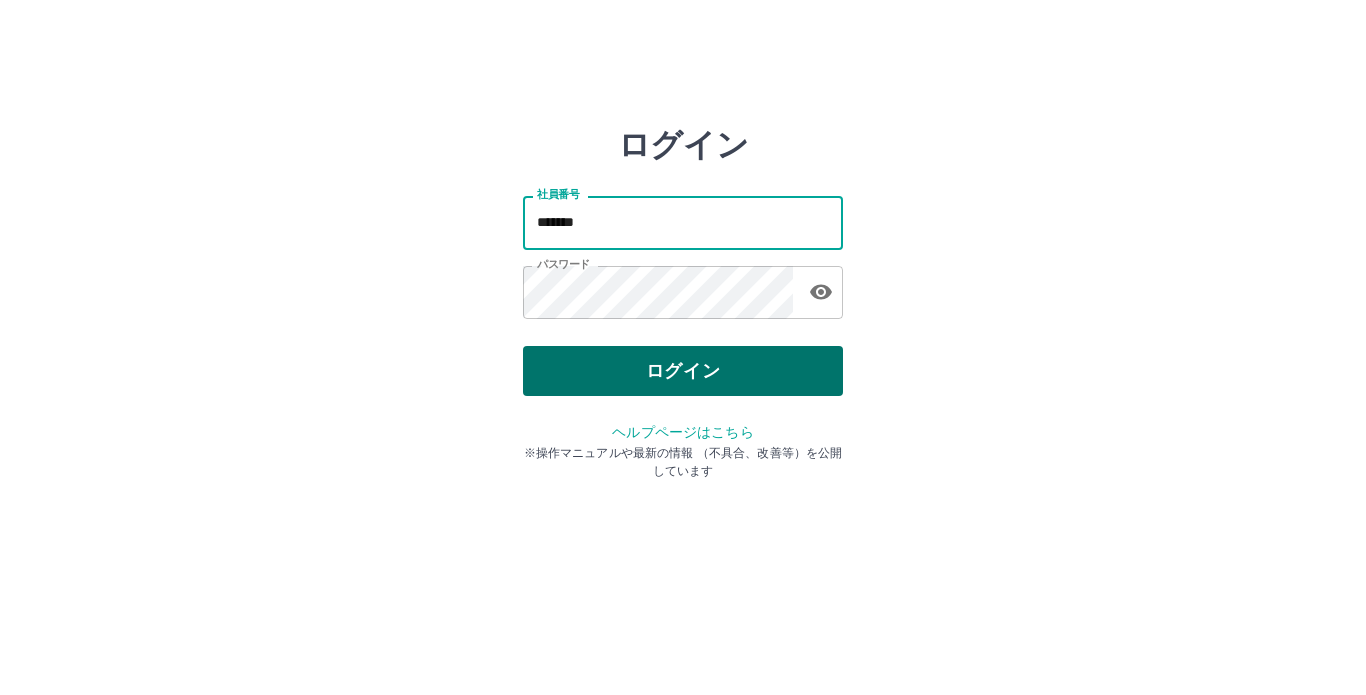 click on "ログイン" at bounding box center (683, 371) 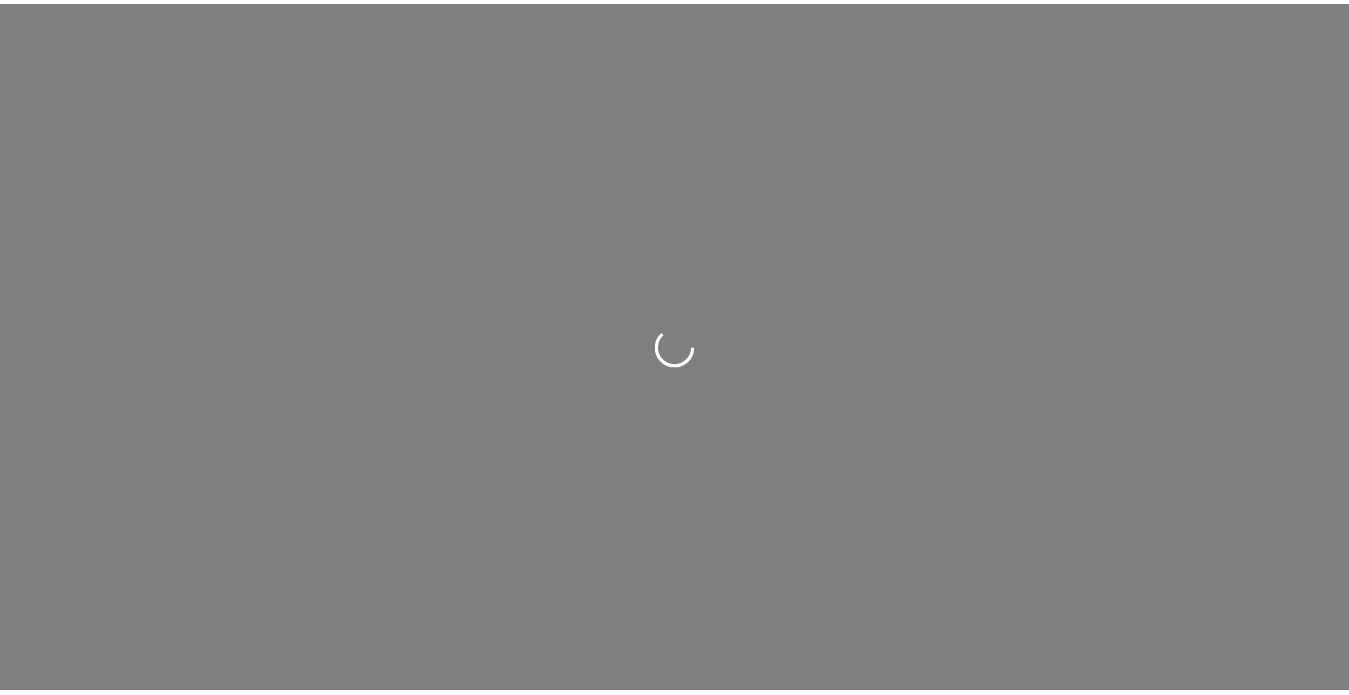 scroll, scrollTop: 0, scrollLeft: 0, axis: both 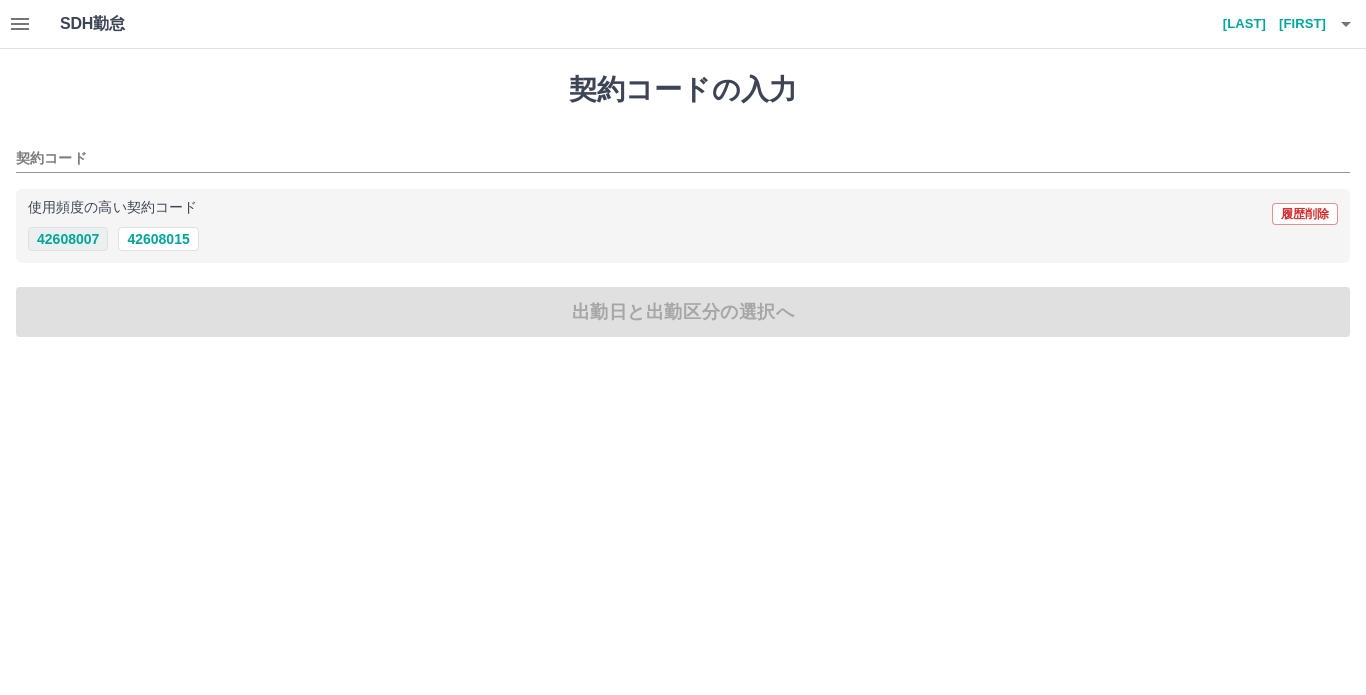 click on "42608007" at bounding box center (68, 239) 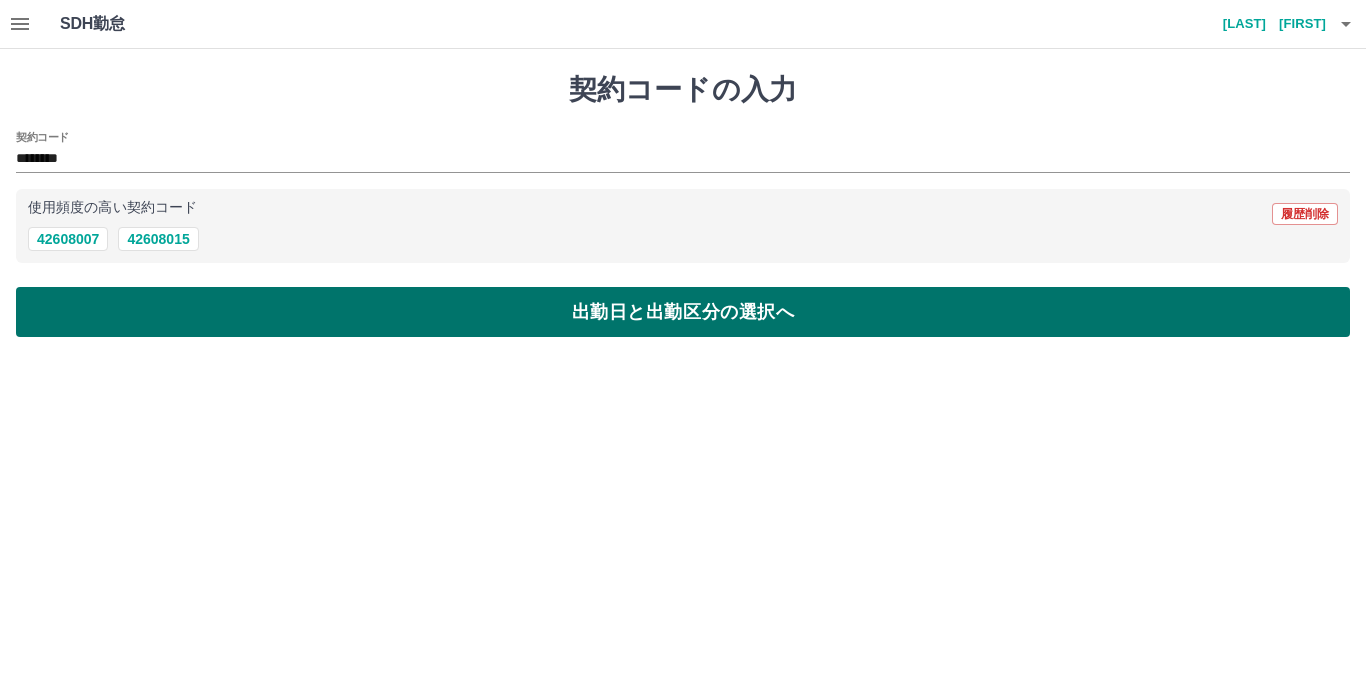 click on "出勤日と出勤区分の選択へ" at bounding box center [683, 312] 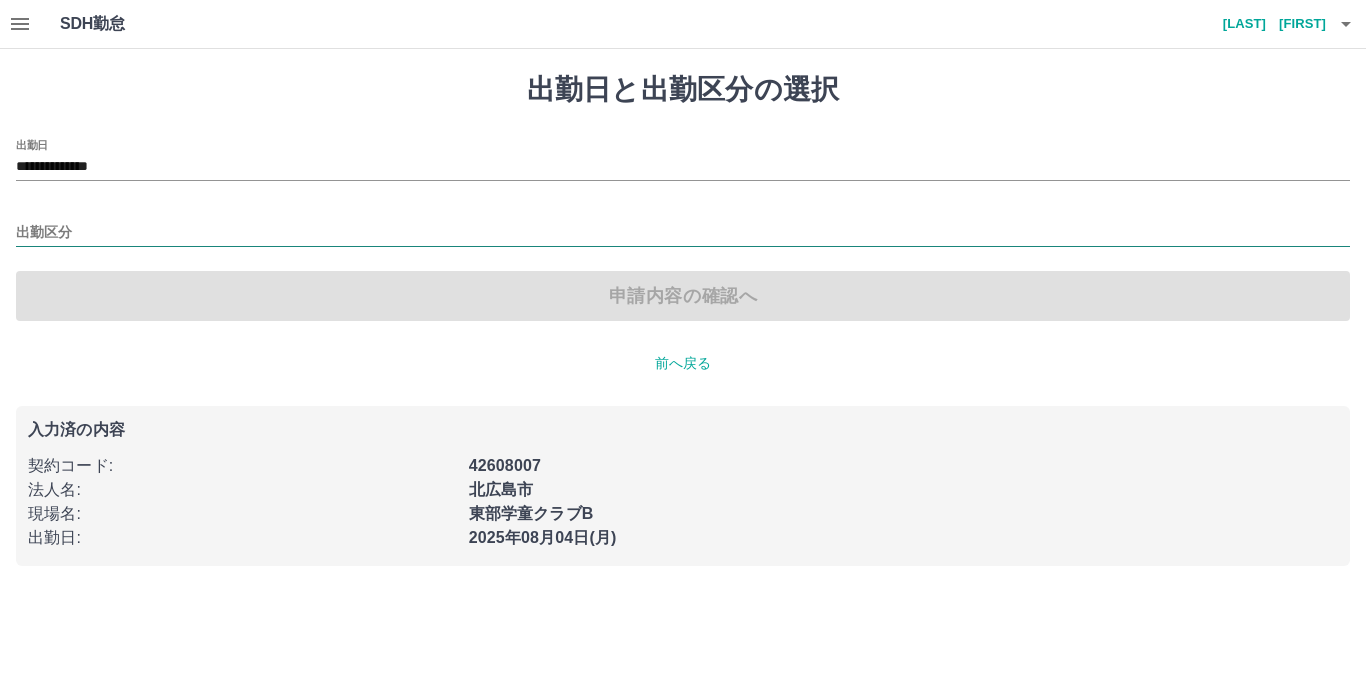 click on "出勤区分" at bounding box center (683, 233) 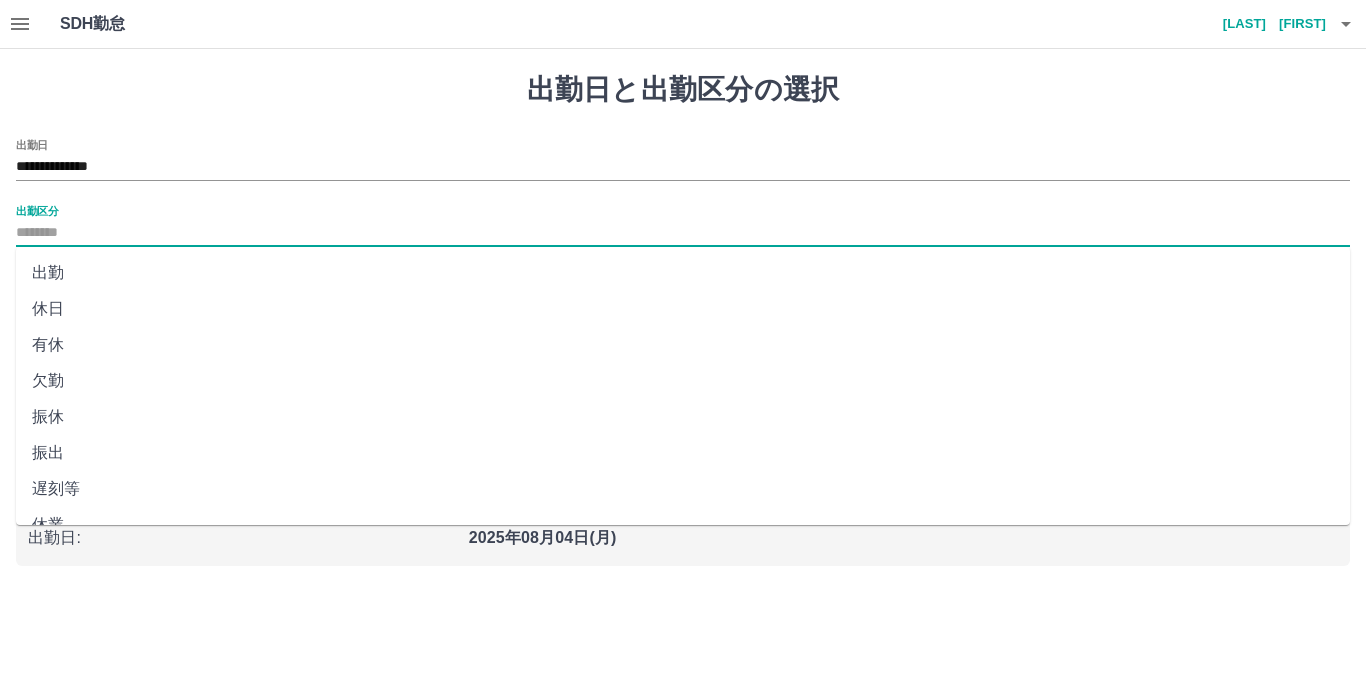 click on "出勤" at bounding box center (683, 273) 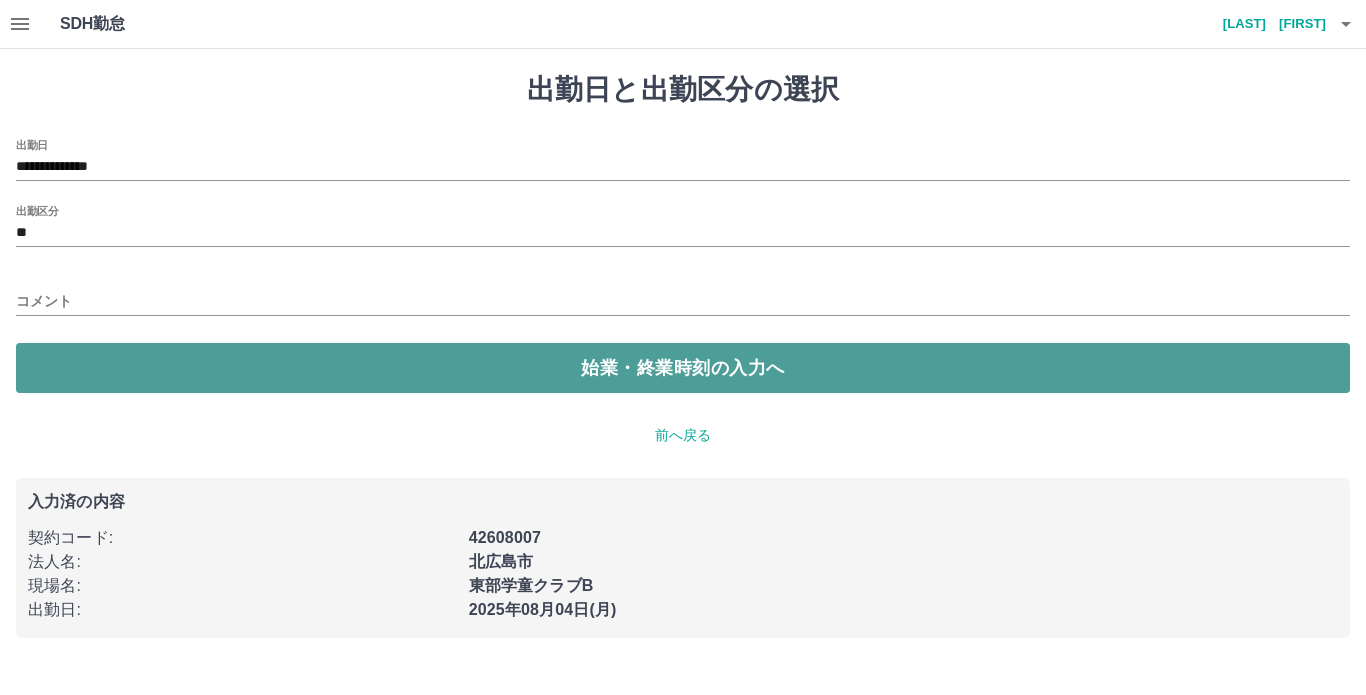 click on "始業・終業時刻の入力へ" at bounding box center (683, 368) 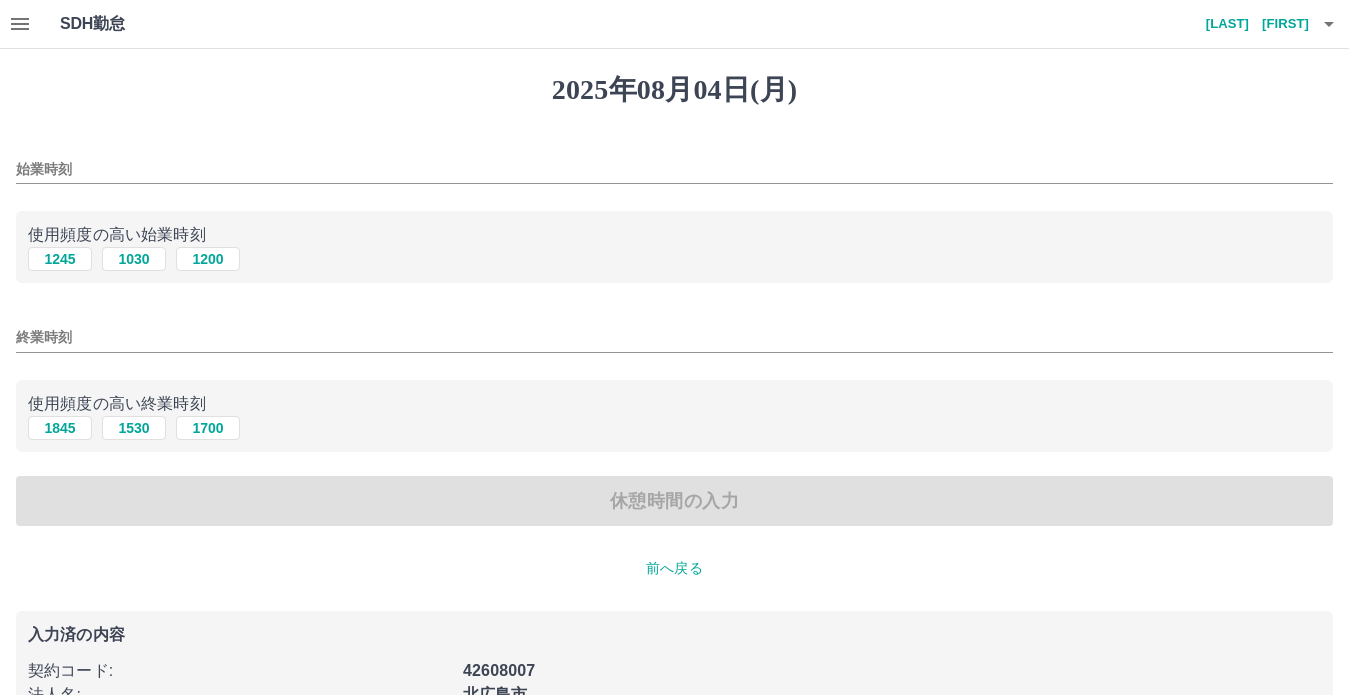 click on "始業時刻" at bounding box center (674, 169) 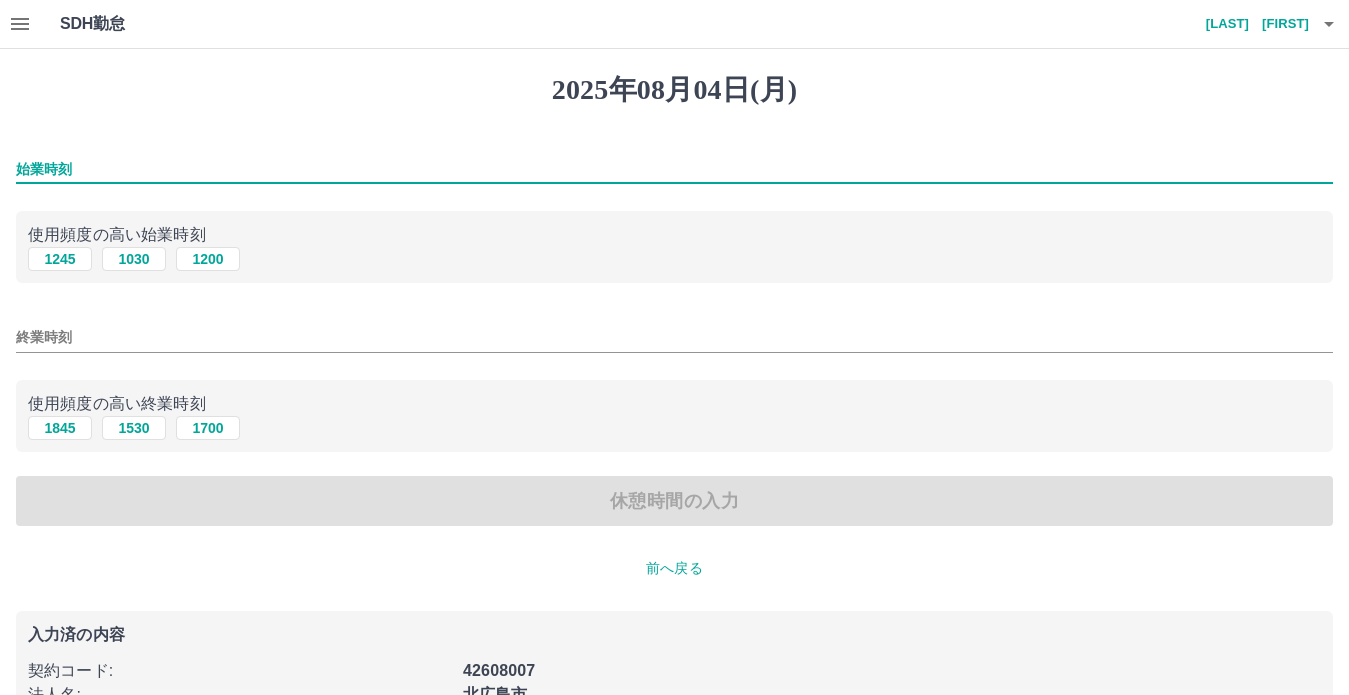 type on "****" 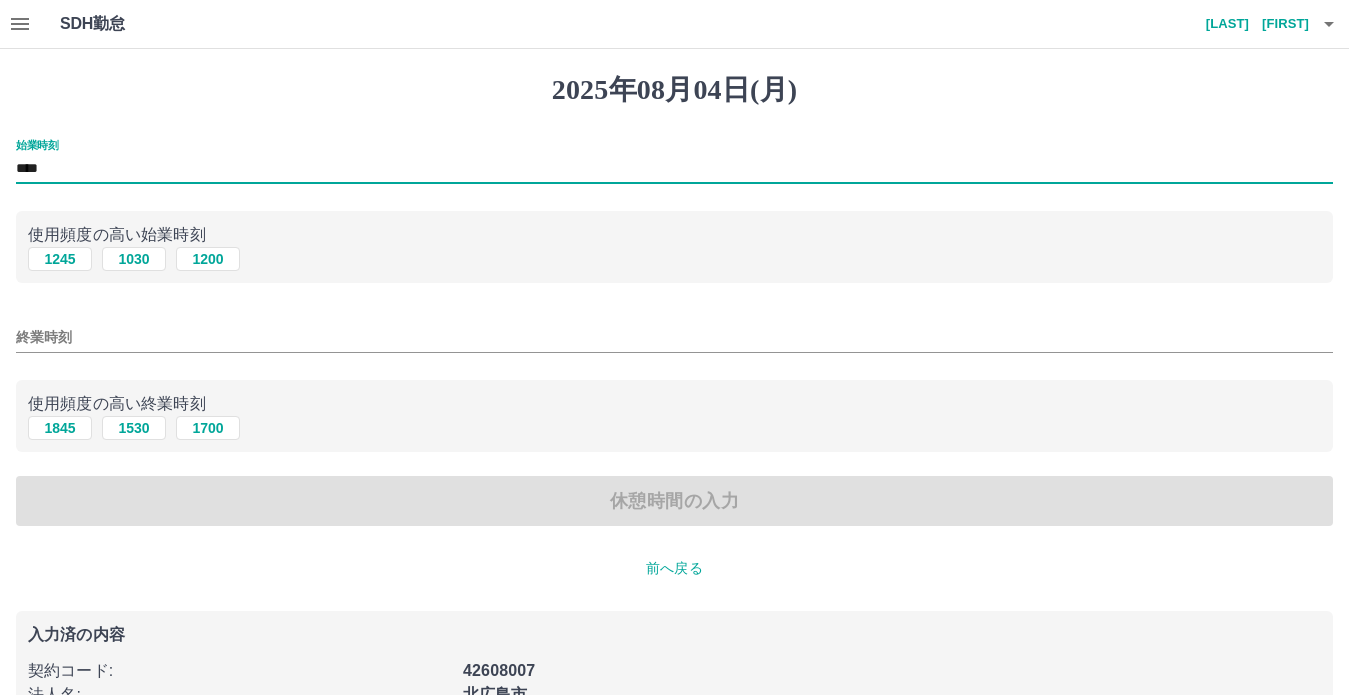 click on "終業時刻" at bounding box center (674, 337) 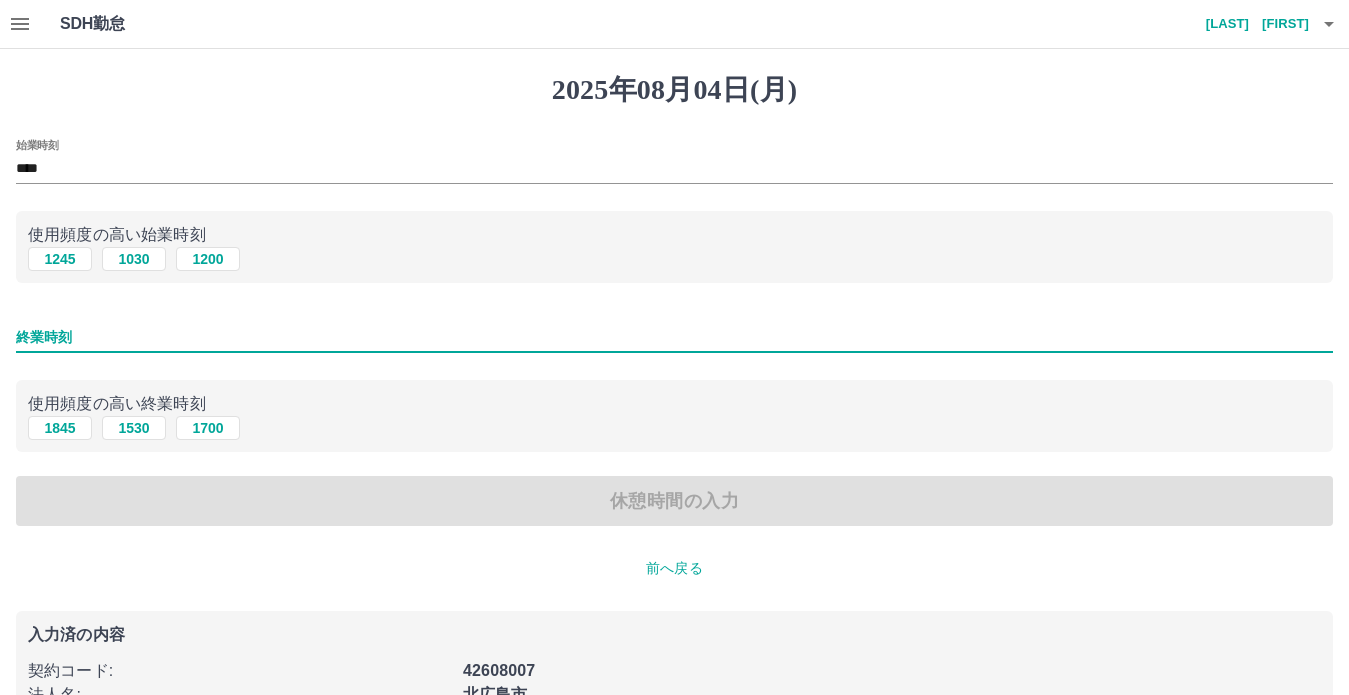 type on "****" 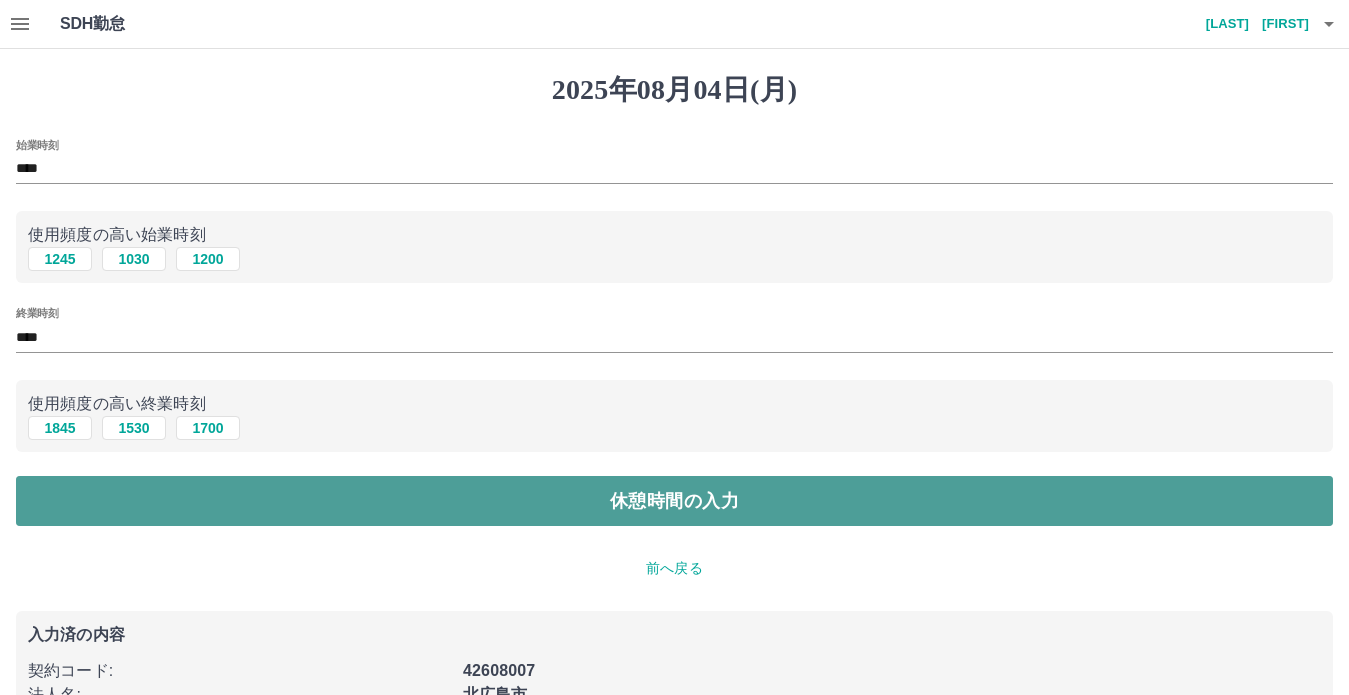 click on "休憩時間の入力" at bounding box center (674, 501) 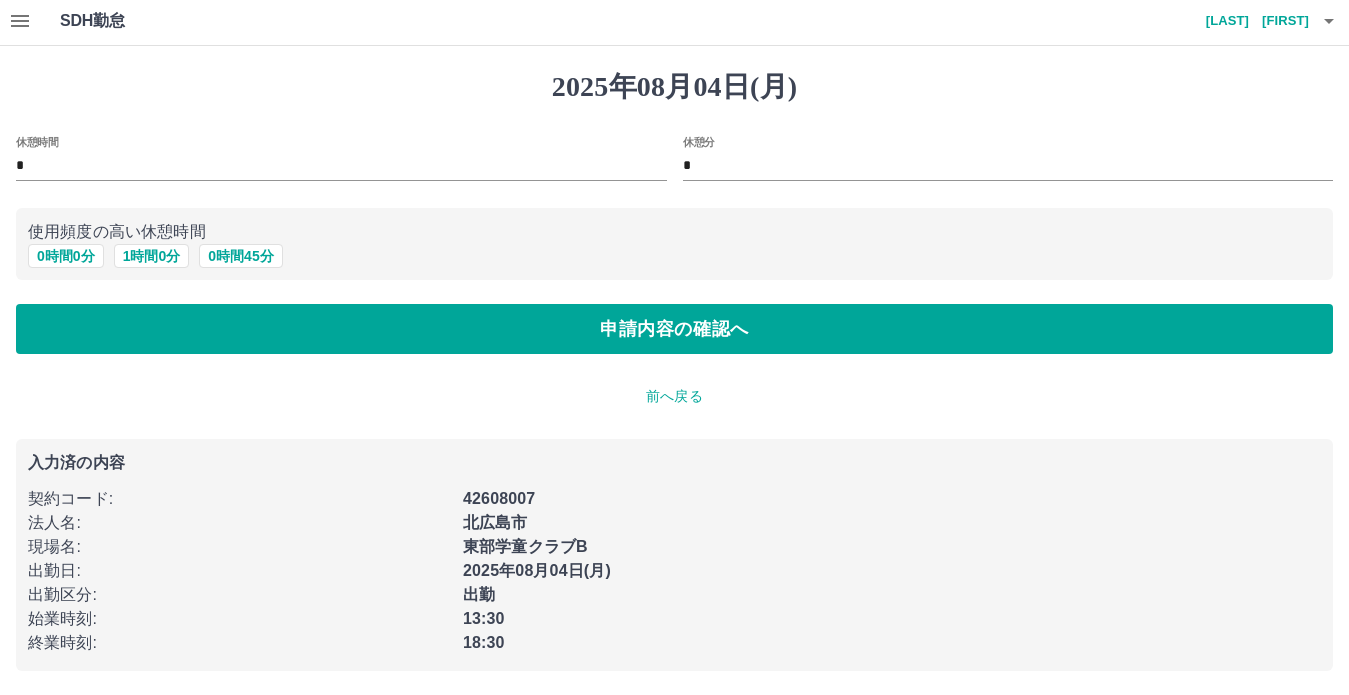 scroll, scrollTop: 4, scrollLeft: 0, axis: vertical 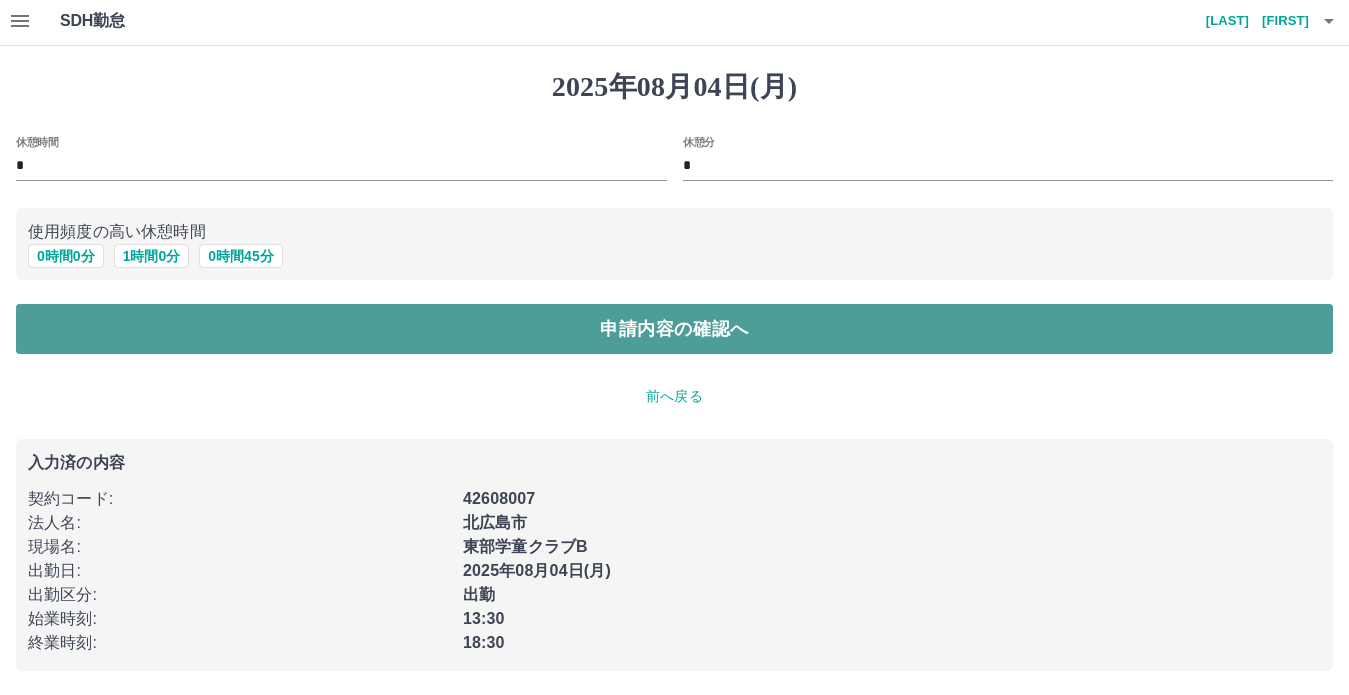 click on "申請内容の確認へ" at bounding box center [674, 329] 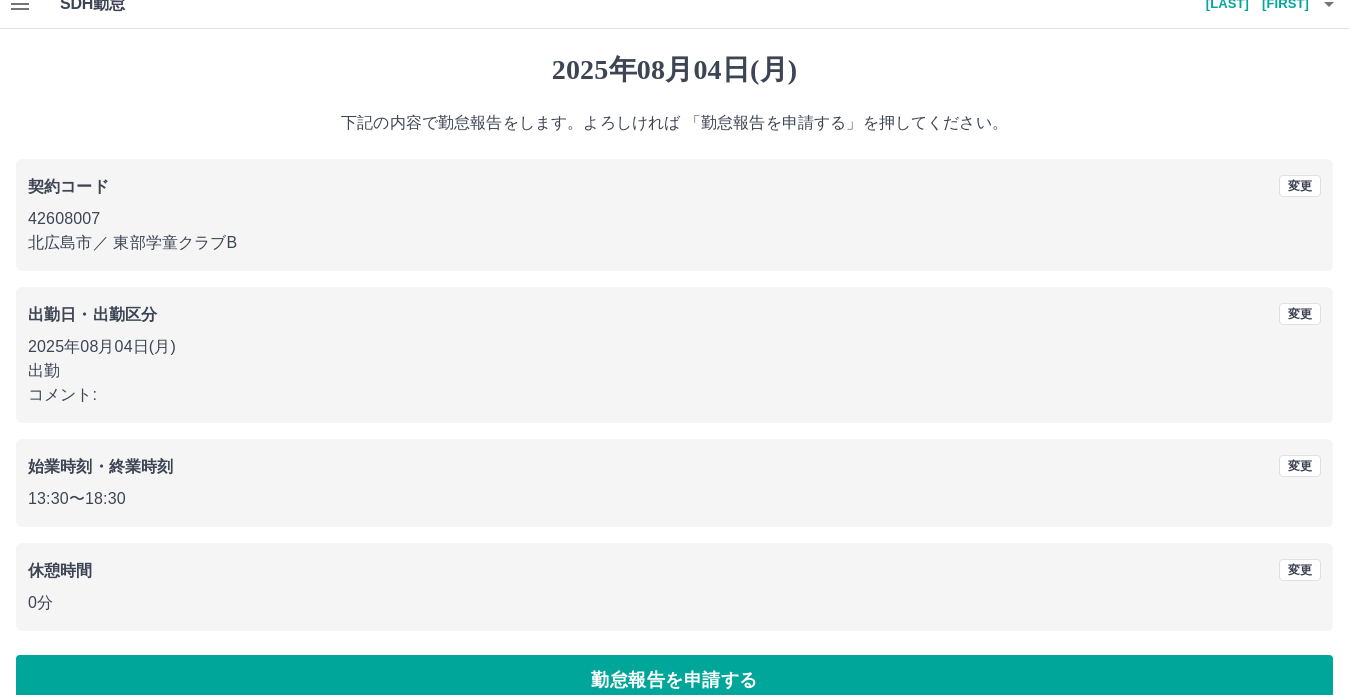 scroll, scrollTop: 54, scrollLeft: 0, axis: vertical 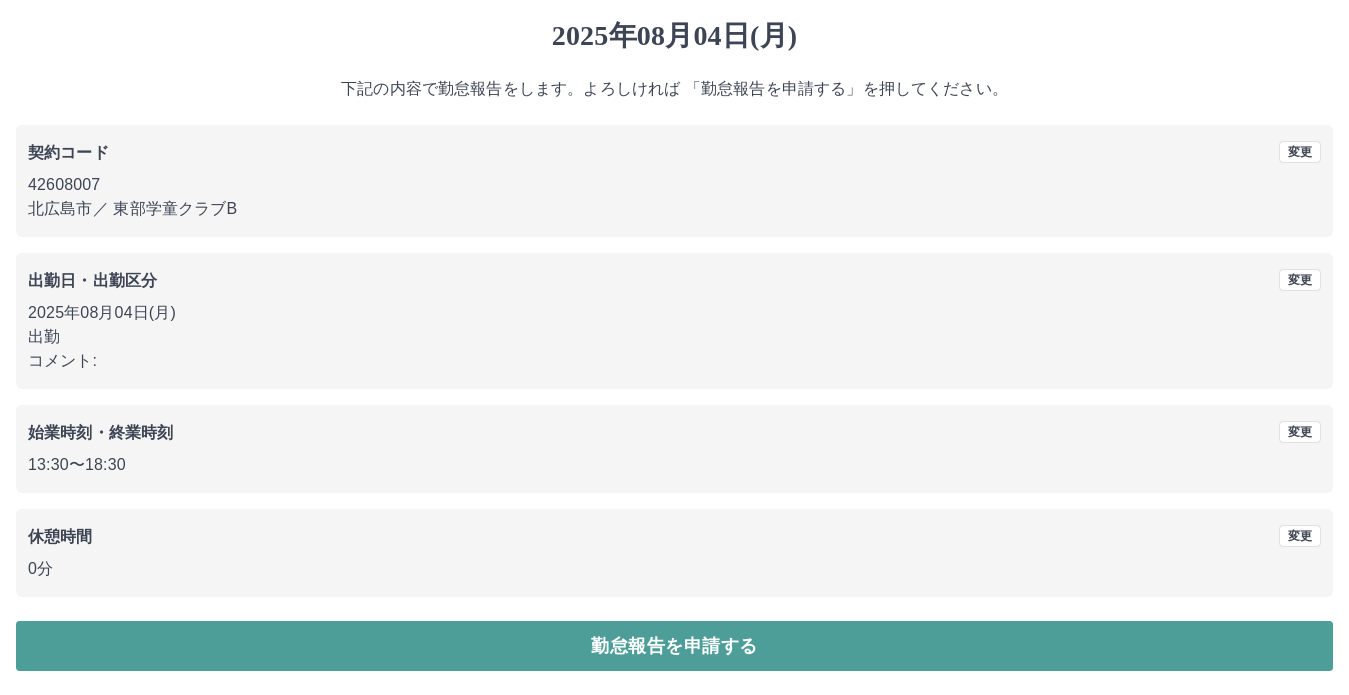 click on "勤怠報告を申請する" at bounding box center (674, 646) 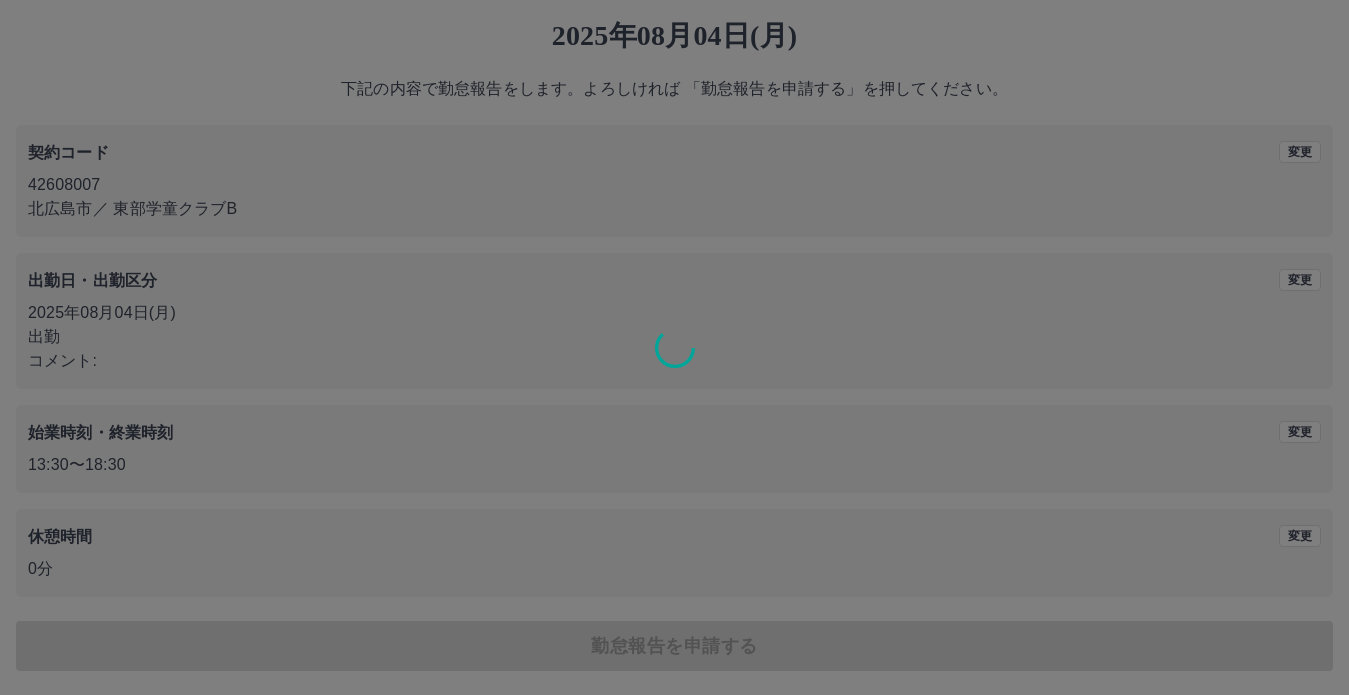 scroll, scrollTop: 0, scrollLeft: 0, axis: both 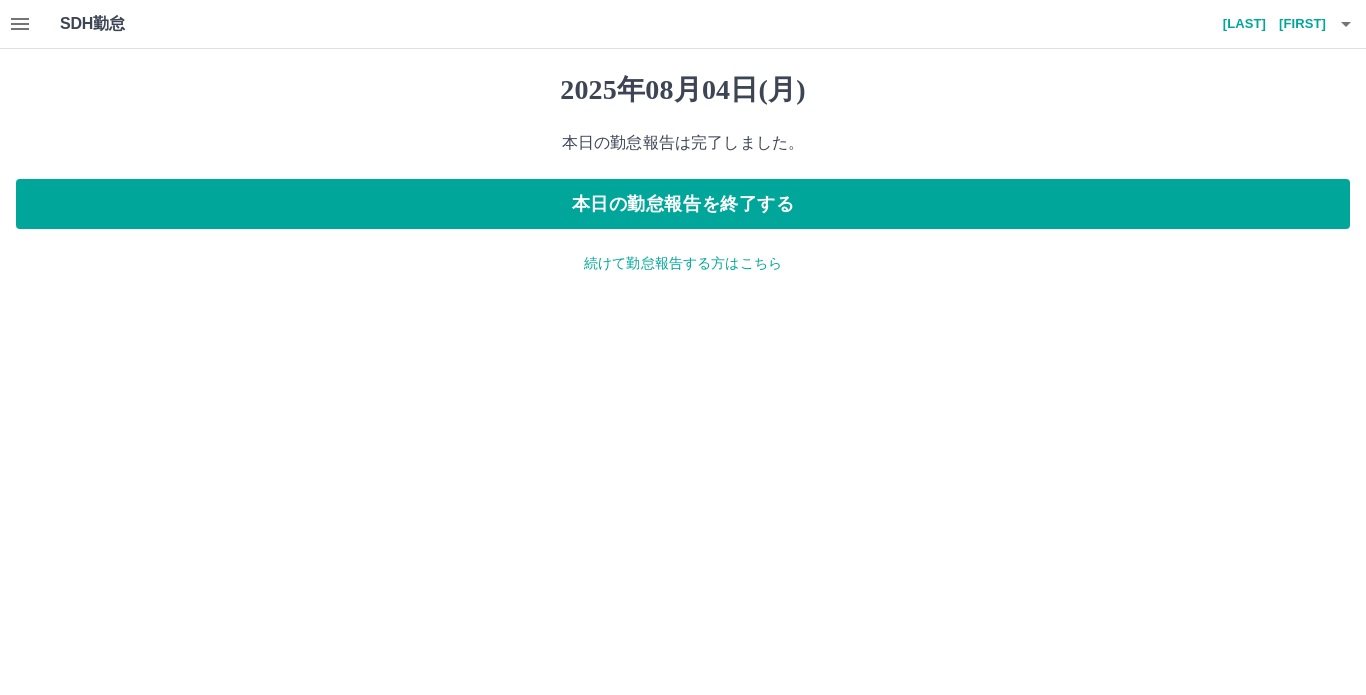 click on "続けて勤怠報告する方はこちら" at bounding box center [683, 263] 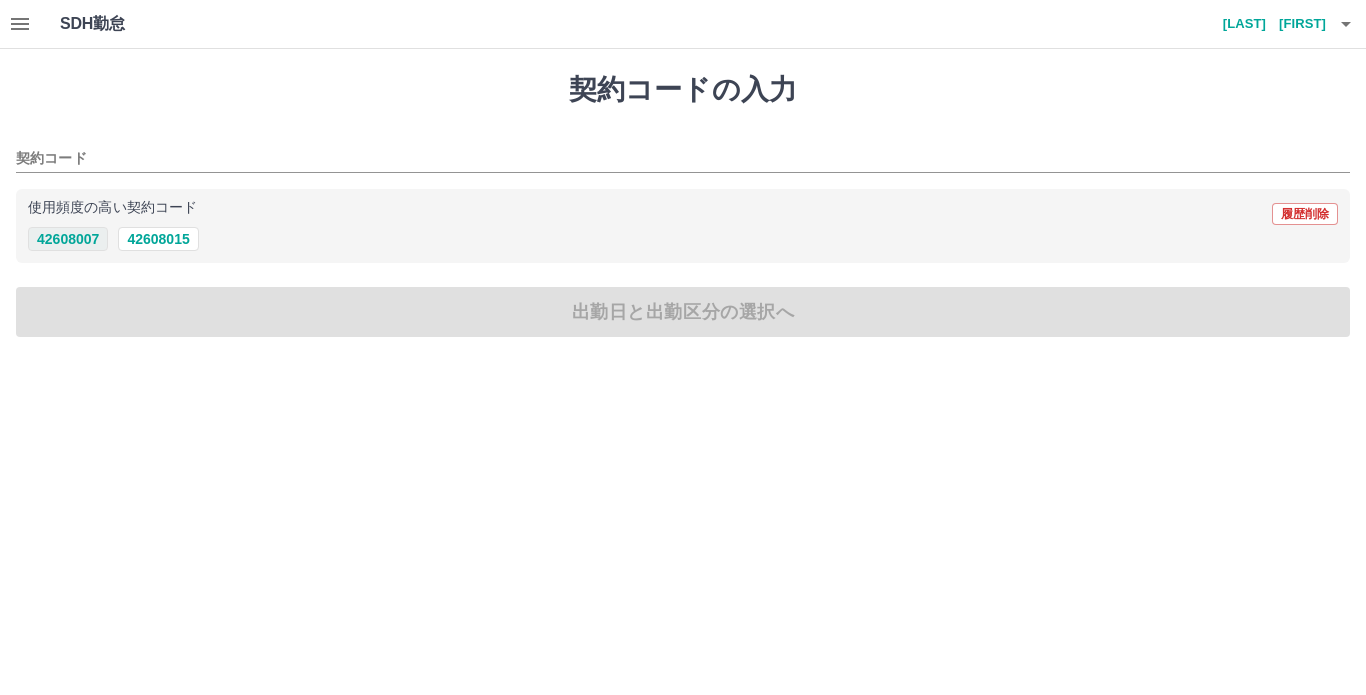 click on "42608007" at bounding box center (68, 239) 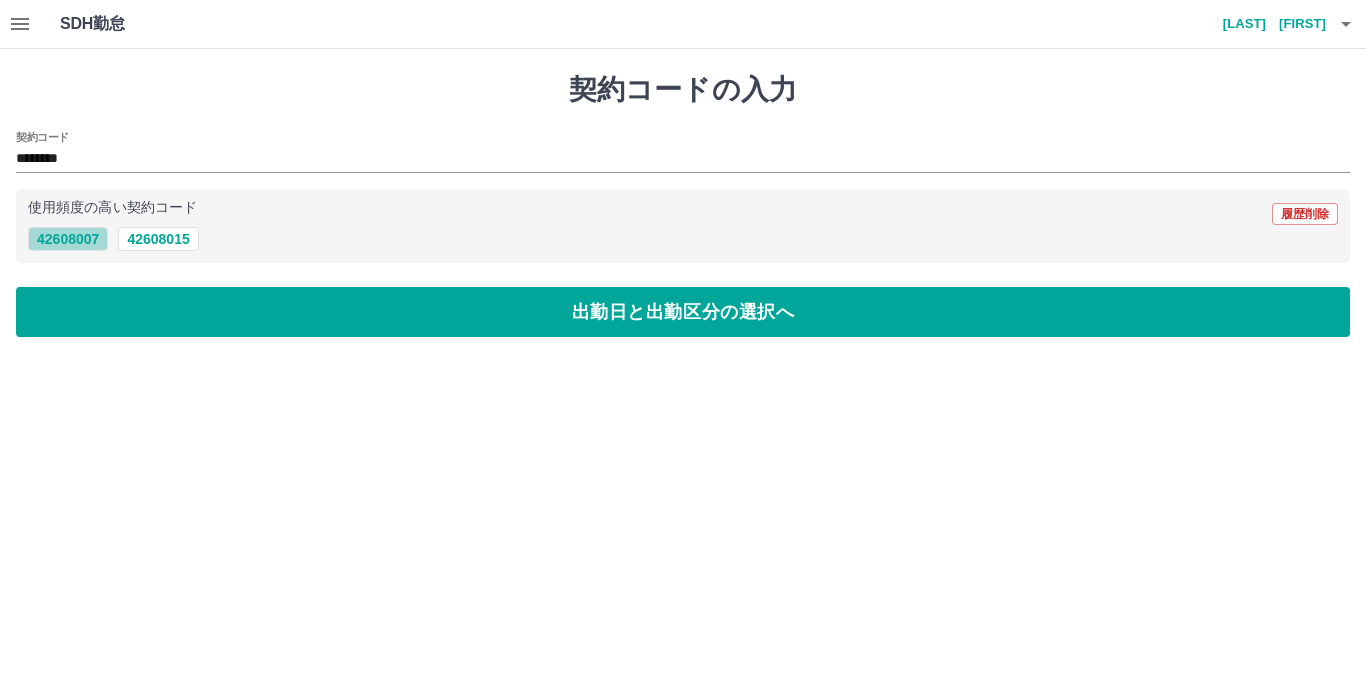 click on "42608007" at bounding box center [68, 239] 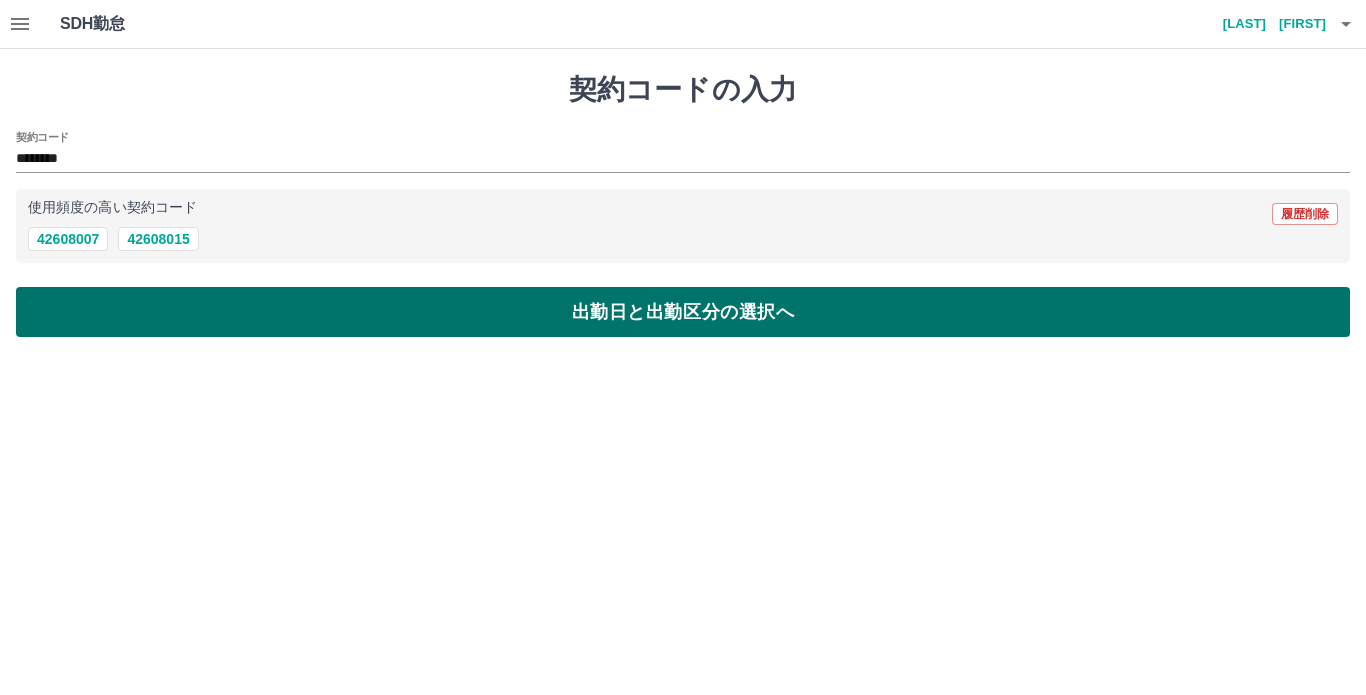 click on "出勤日と出勤区分の選択へ" at bounding box center [683, 312] 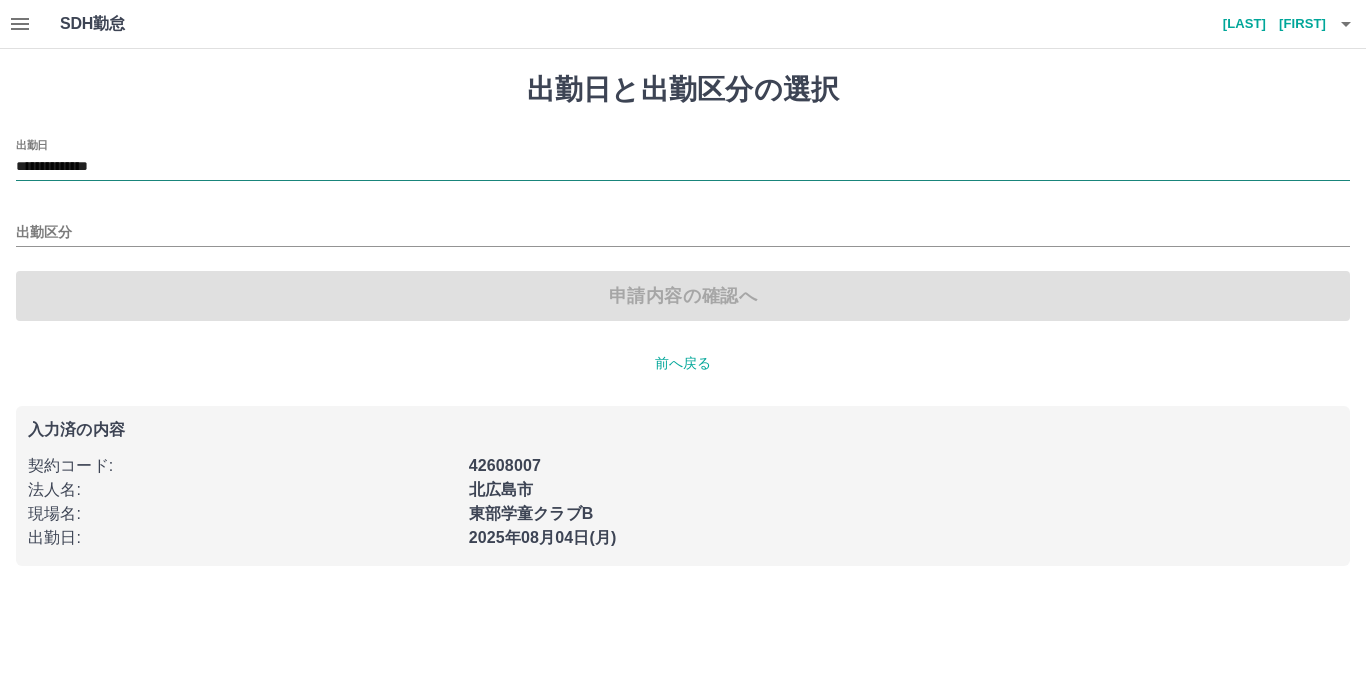 click on "**********" at bounding box center (683, 167) 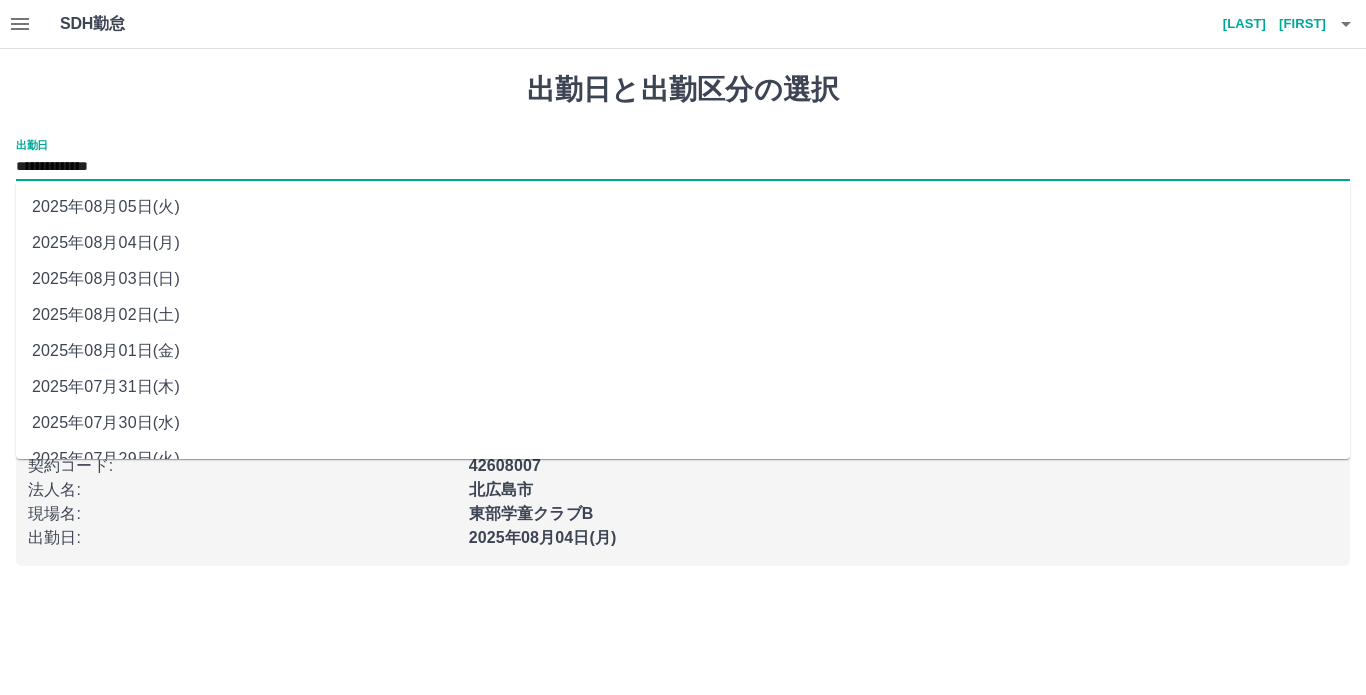 click on "2025年08月02日(土)" at bounding box center (683, 315) 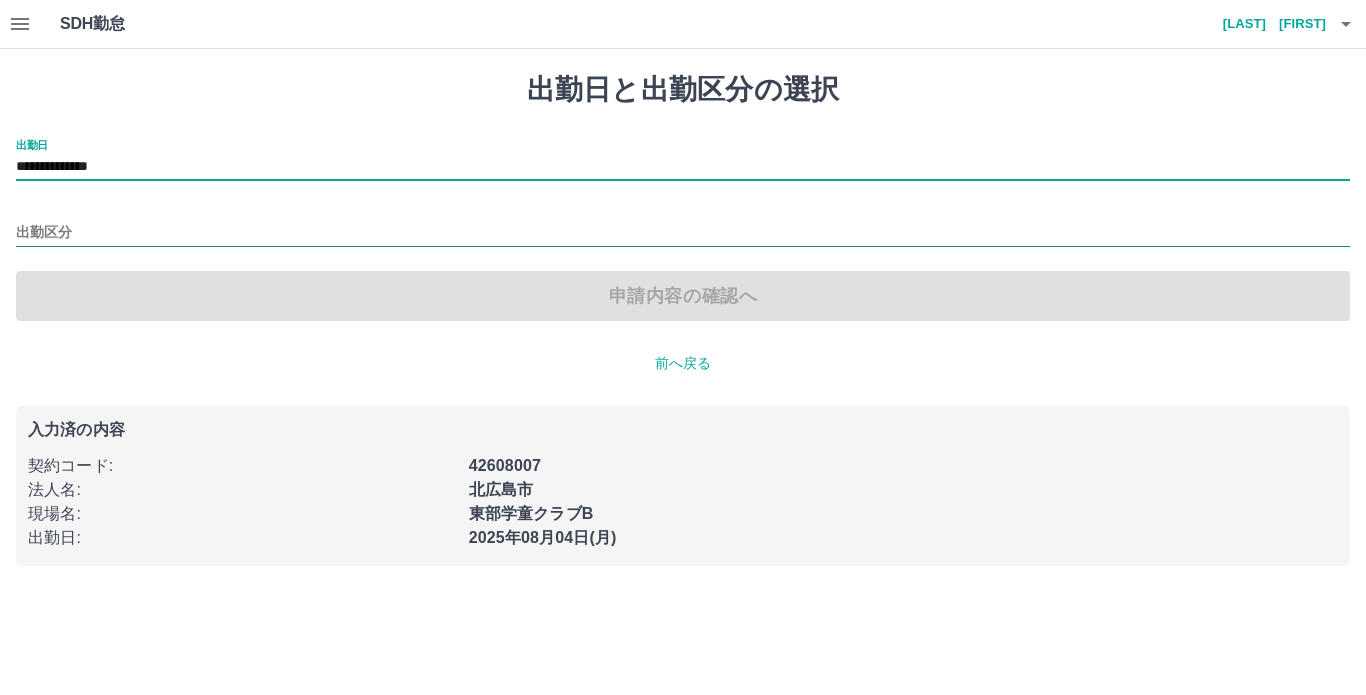 click on "出勤区分" at bounding box center (683, 233) 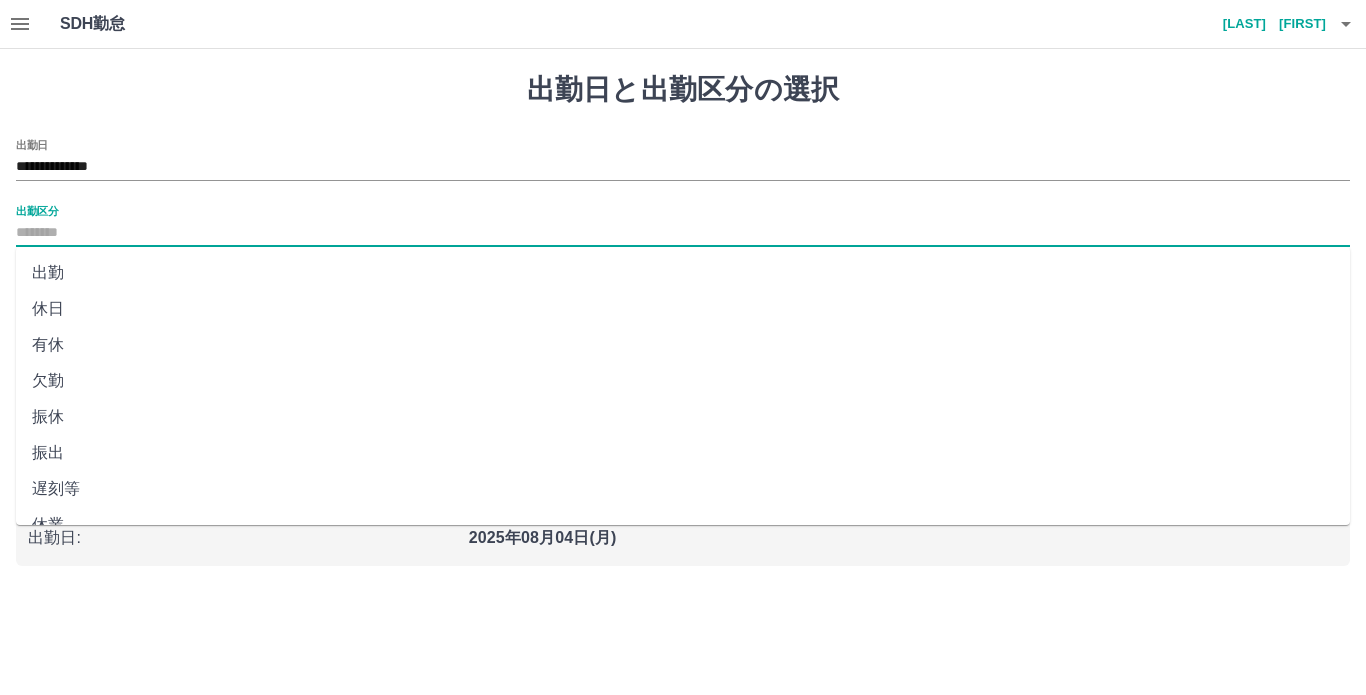 click on "休日" at bounding box center (683, 309) 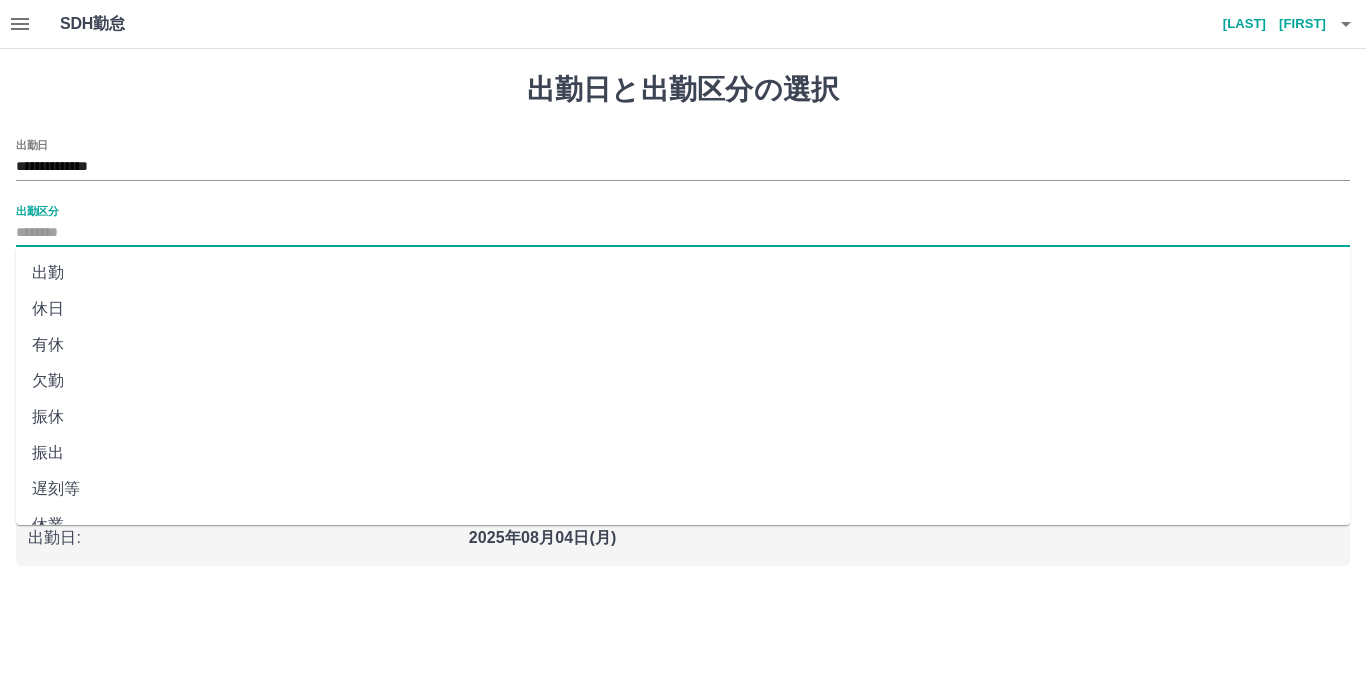 type on "**" 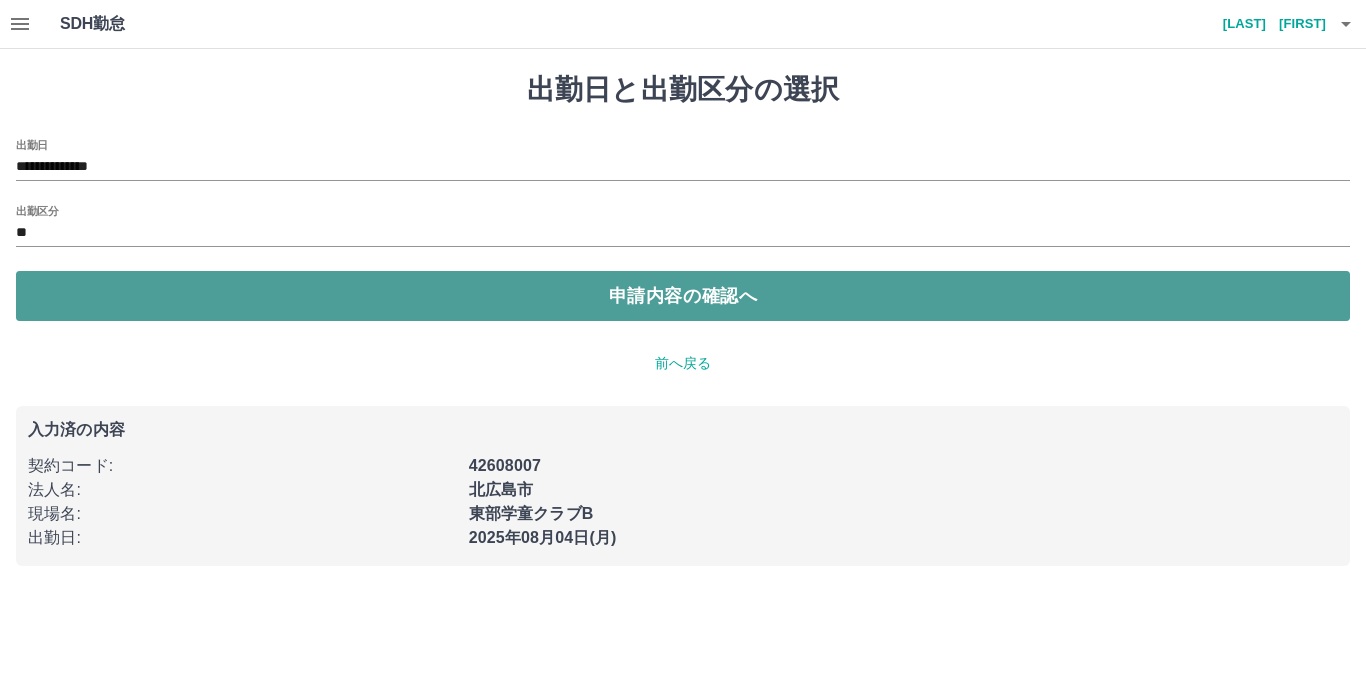 click on "申請内容の確認へ" at bounding box center [683, 296] 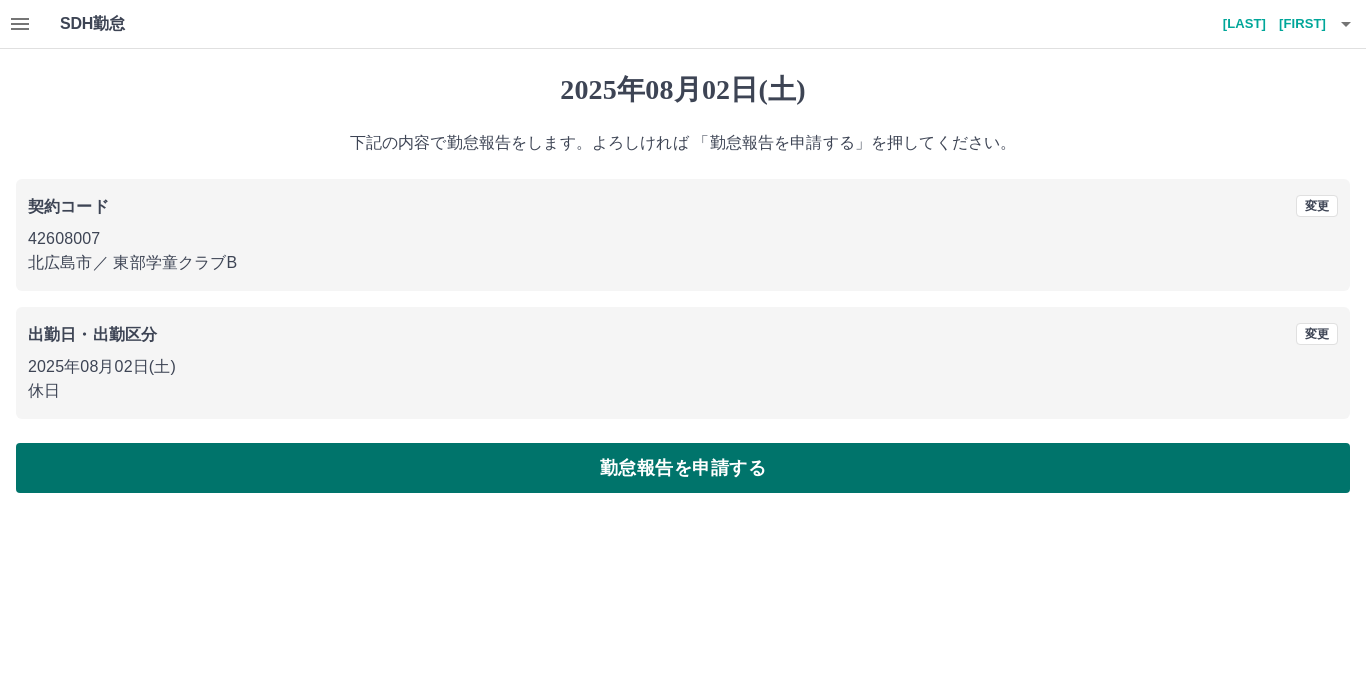 click on "勤怠報告を申請する" at bounding box center [683, 468] 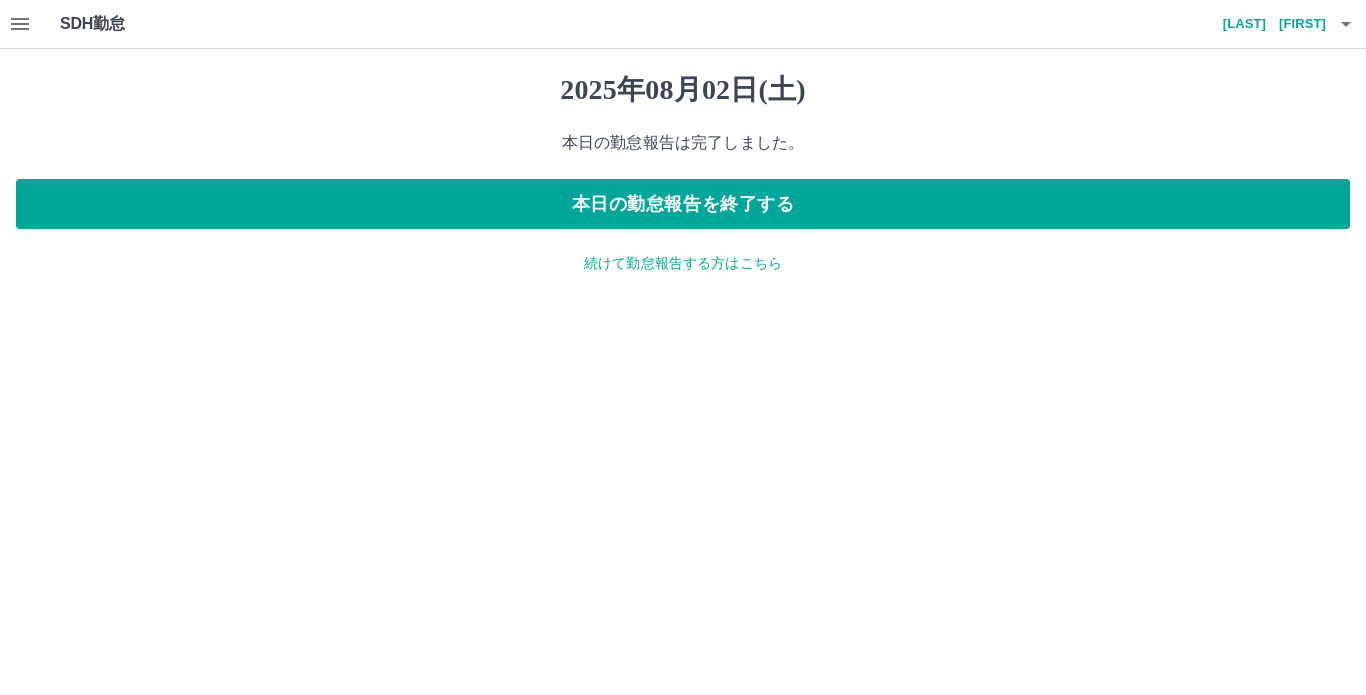 click on "続けて勤怠報告する方はこちら" at bounding box center [683, 263] 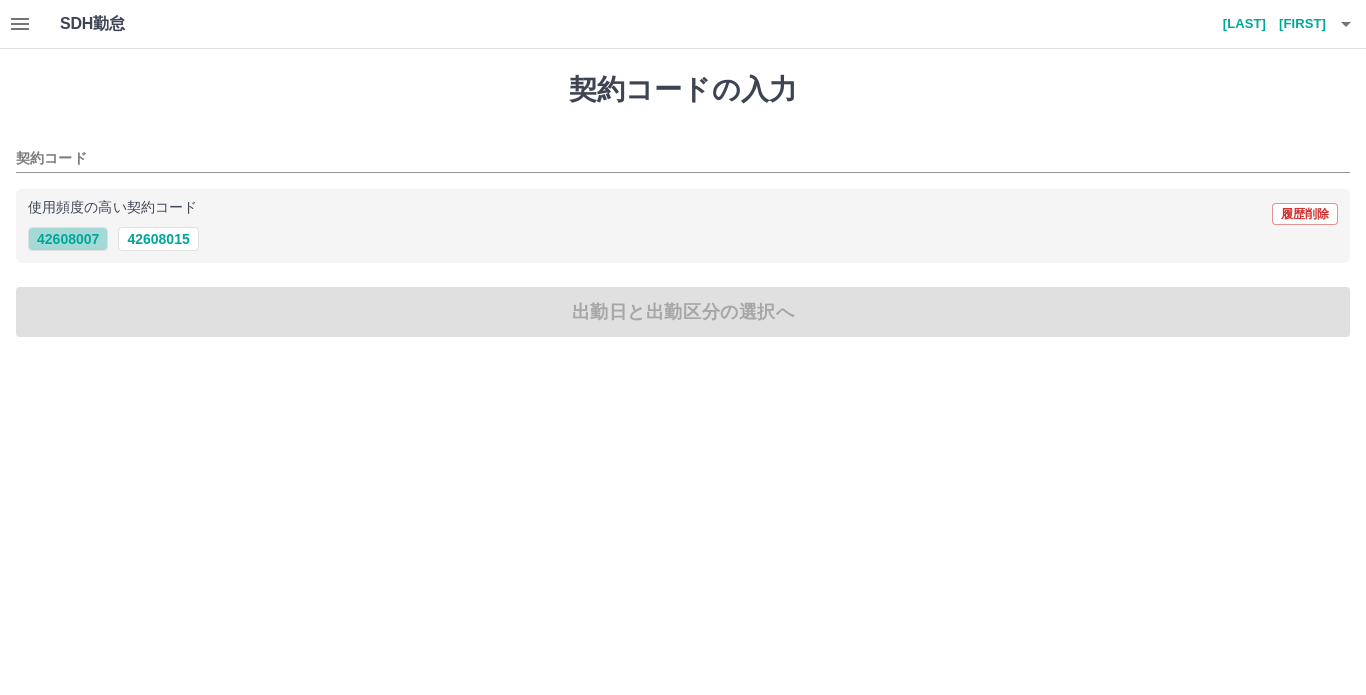 click on "42608007" at bounding box center (68, 239) 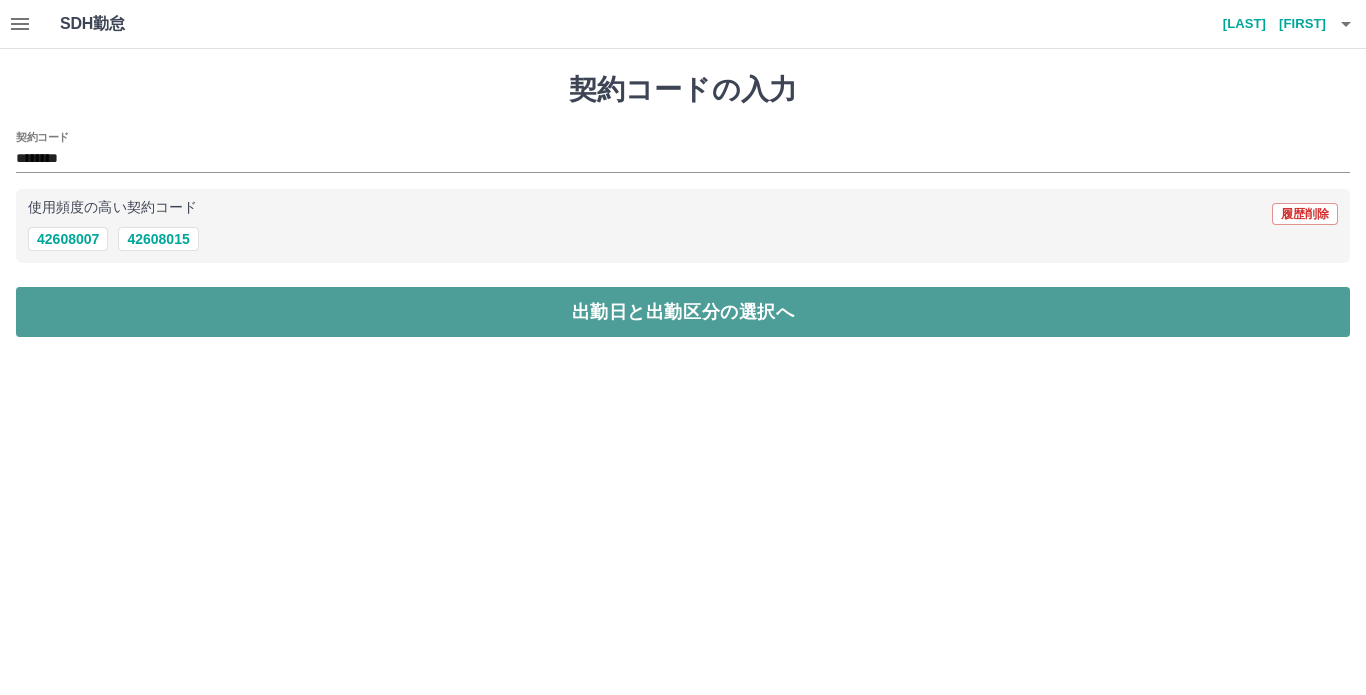 click on "出勤日と出勤区分の選択へ" at bounding box center [683, 312] 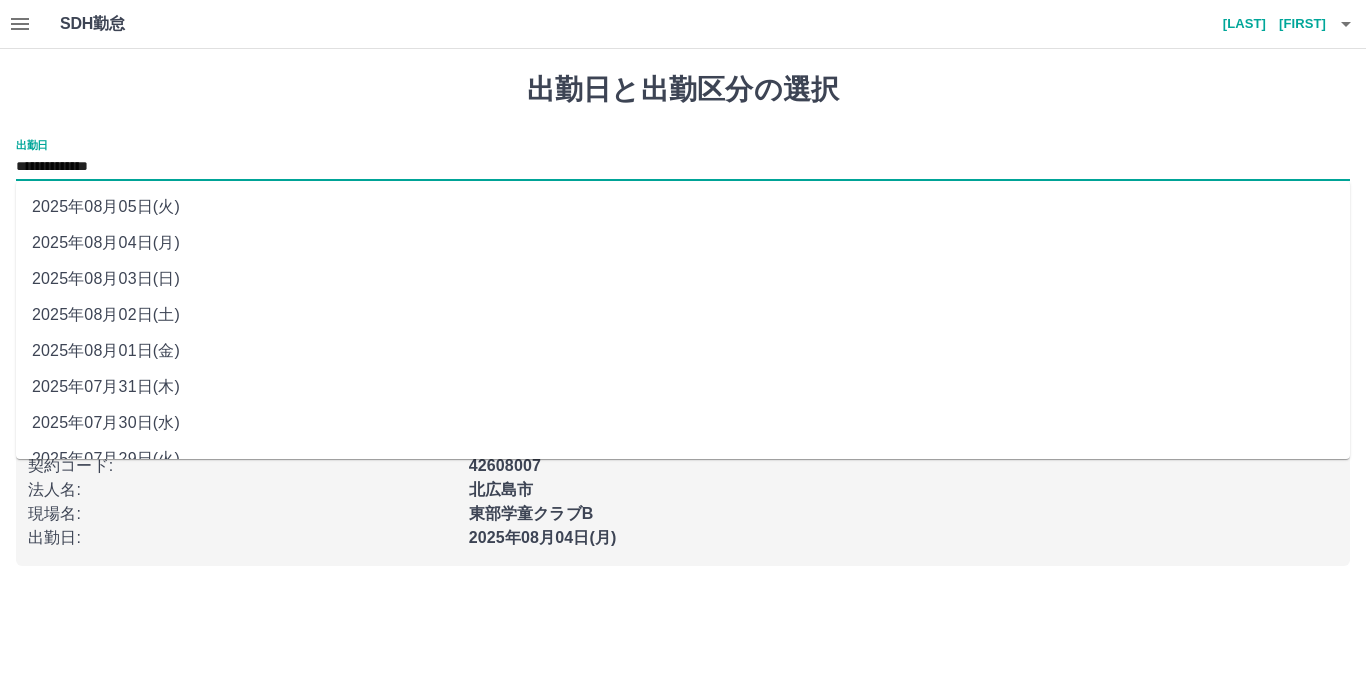 click on "**********" at bounding box center (683, 167) 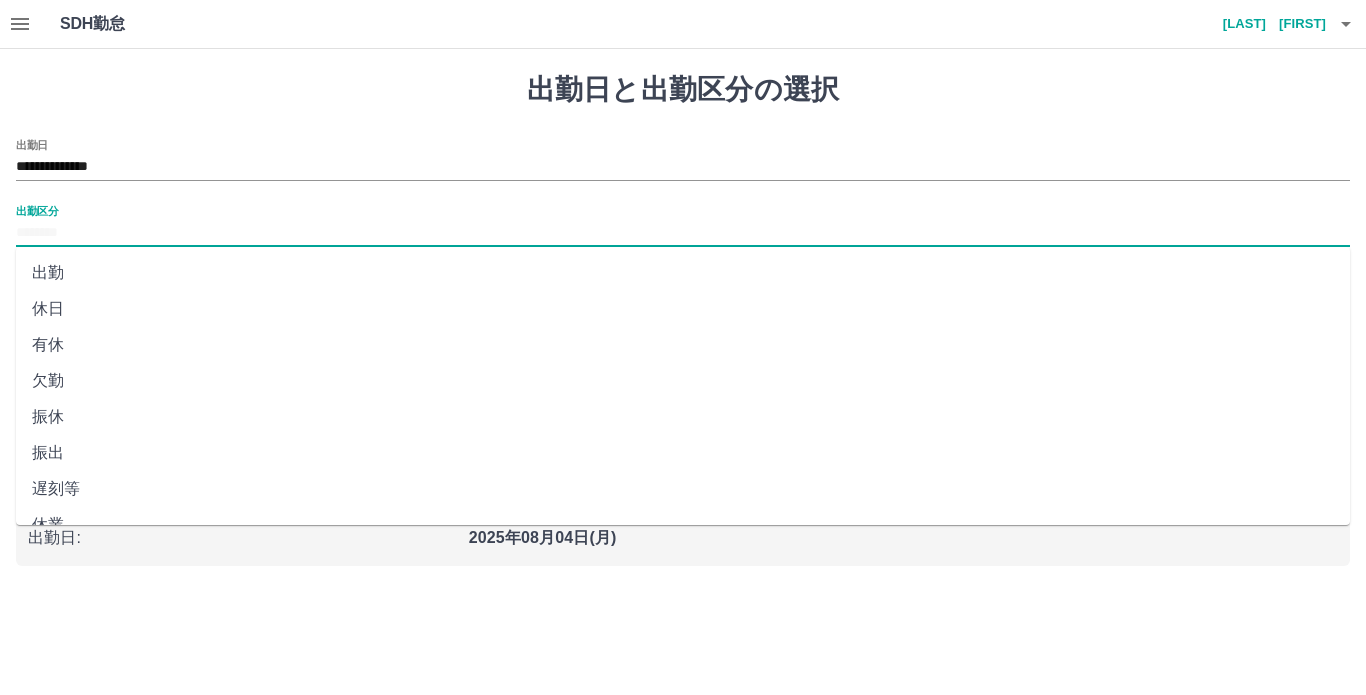 click on "出勤区分" at bounding box center (683, 233) 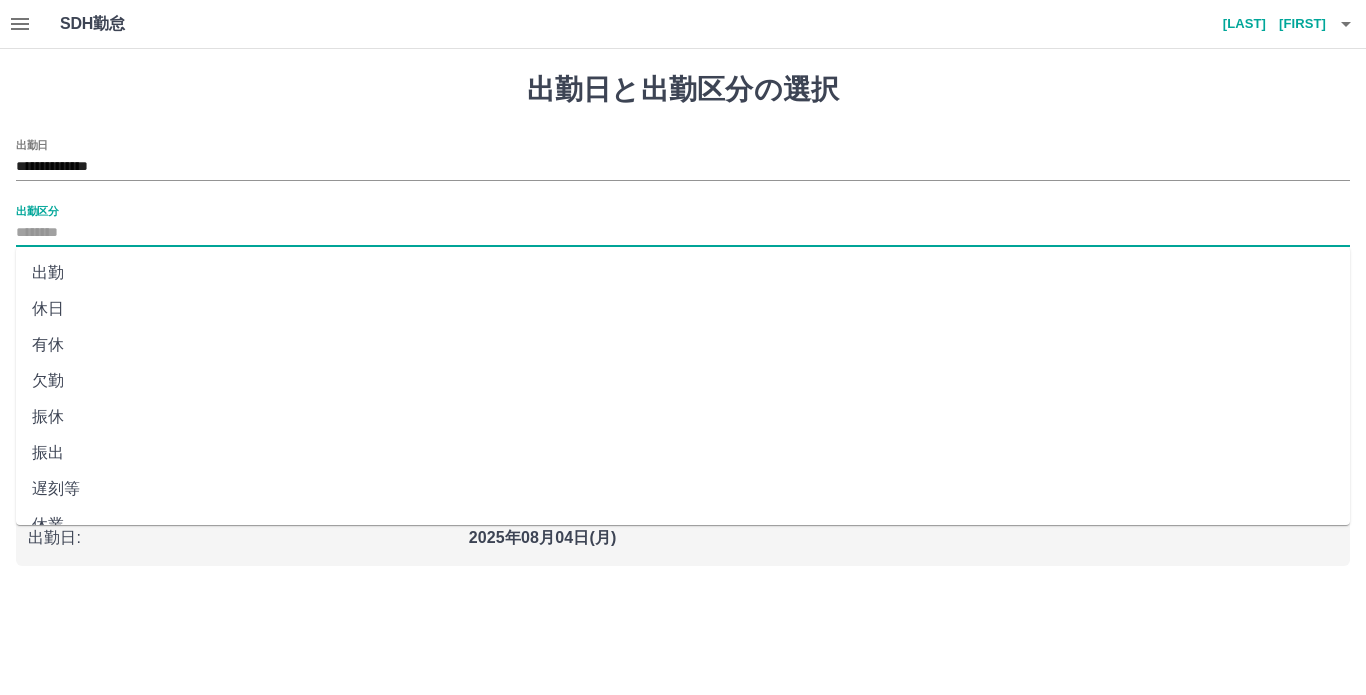 click on "休日" at bounding box center (683, 309) 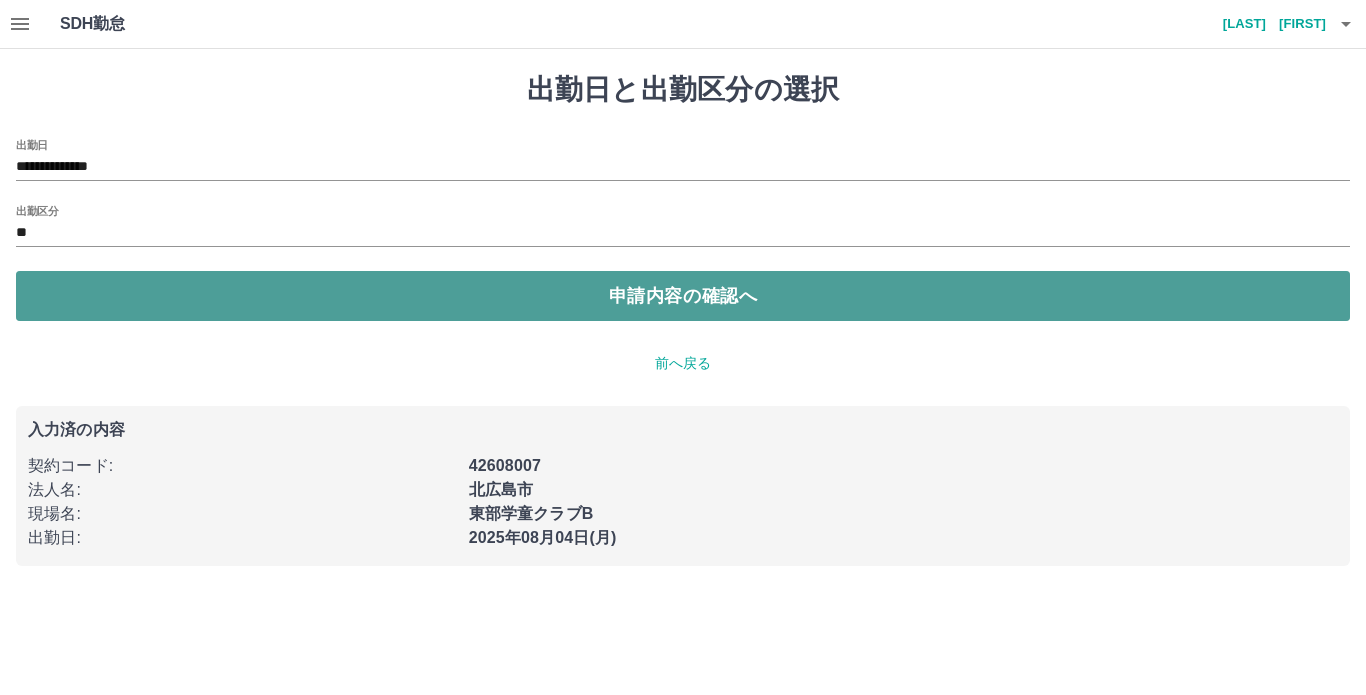 click on "申請内容の確認へ" at bounding box center (683, 296) 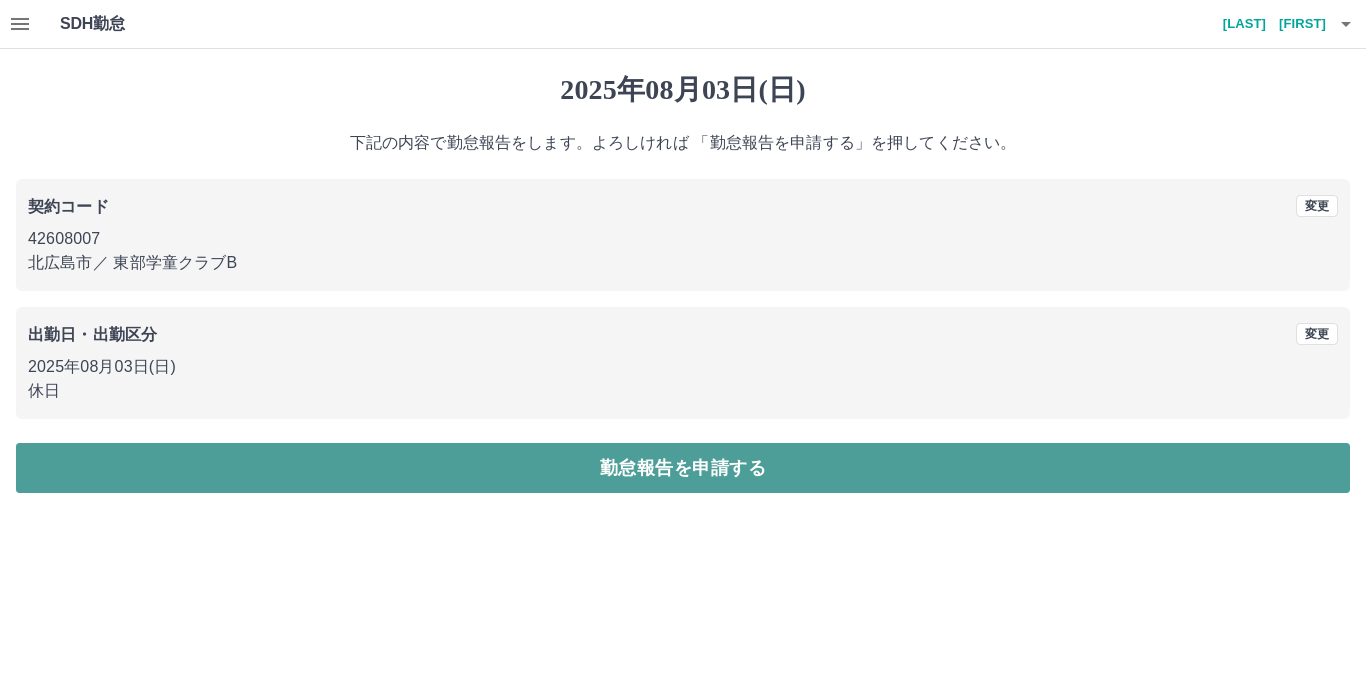 click on "勤怠報告を申請する" at bounding box center [683, 468] 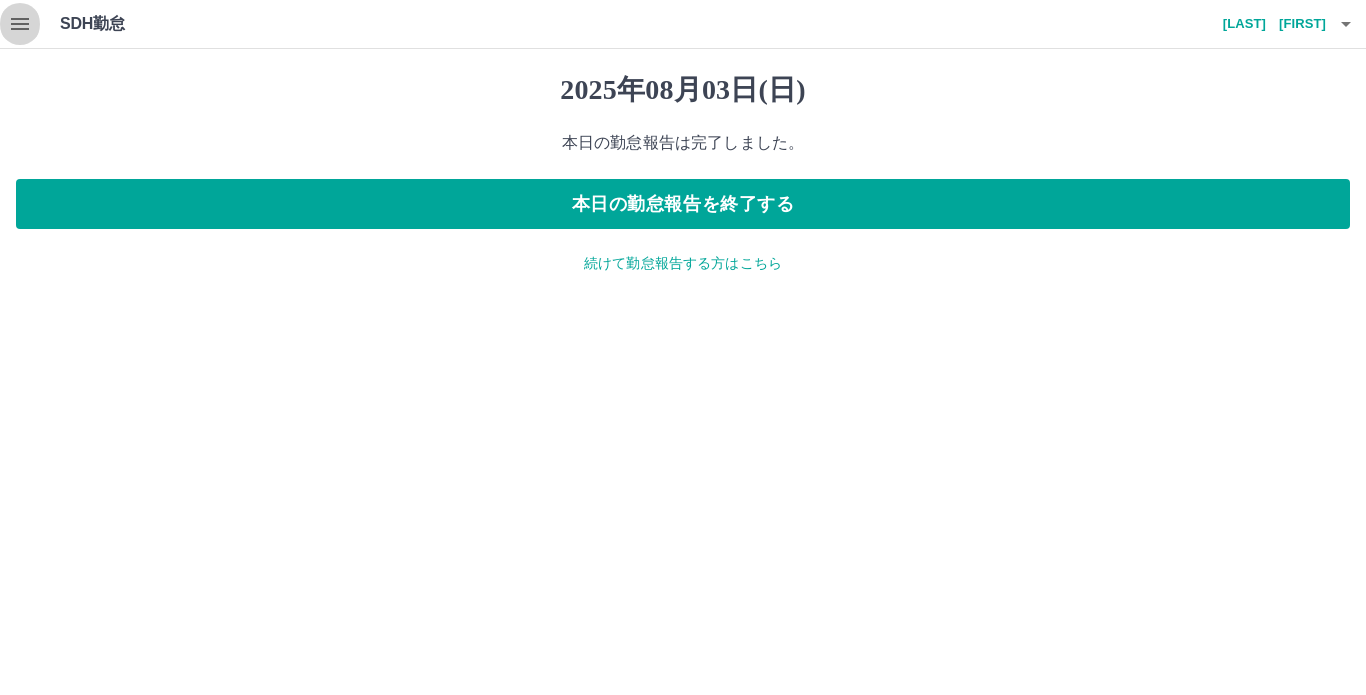 click 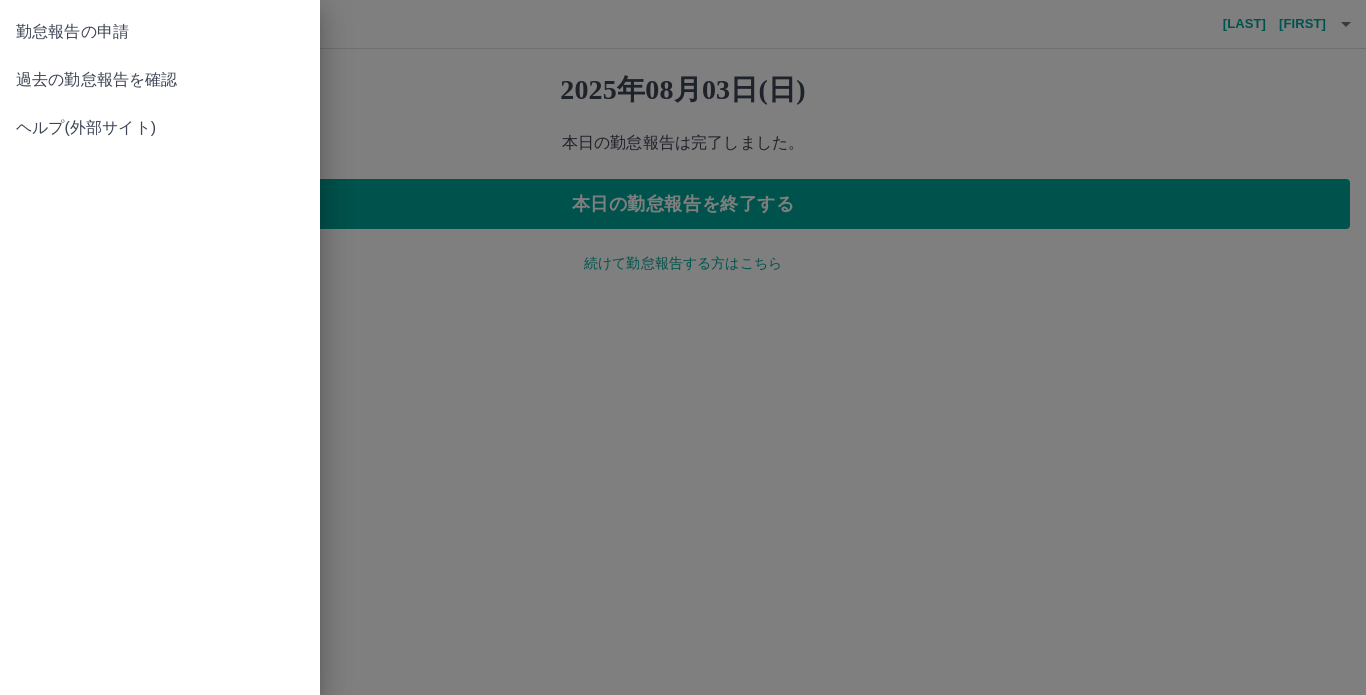 click on "過去の勤怠報告を確認" at bounding box center [160, 80] 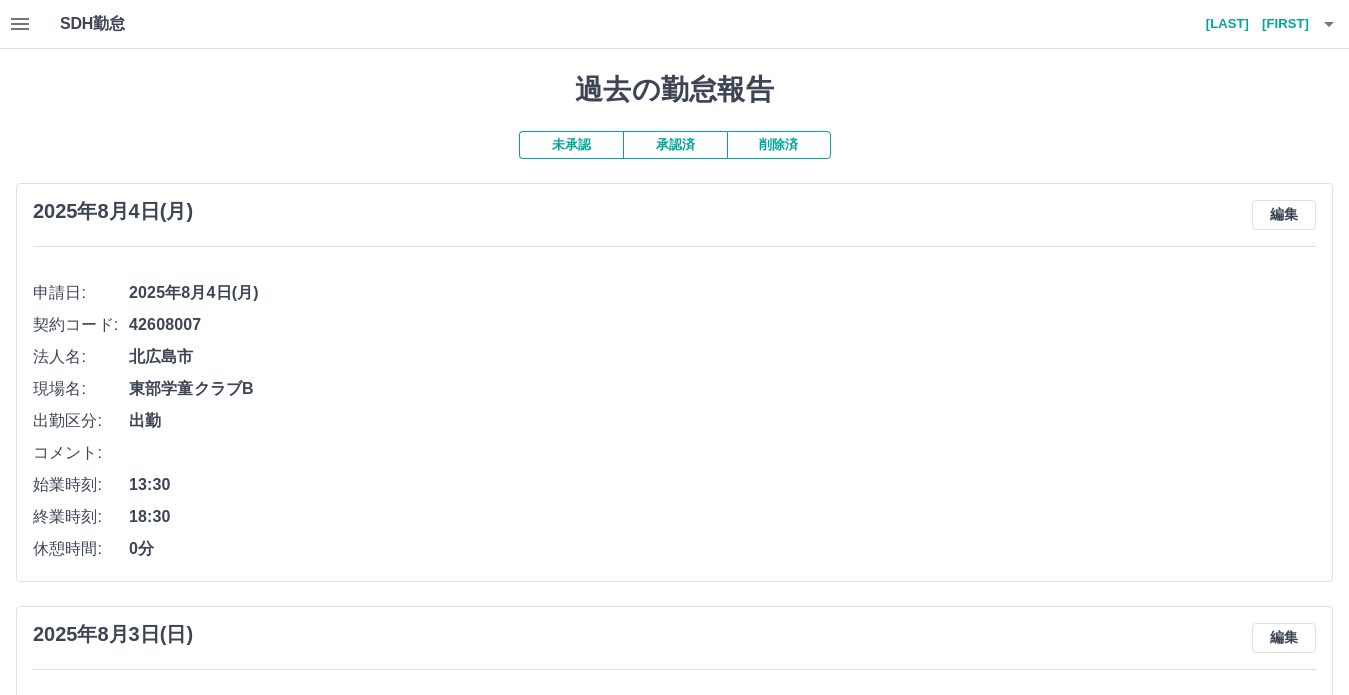 click on "未承認" at bounding box center [571, 145] 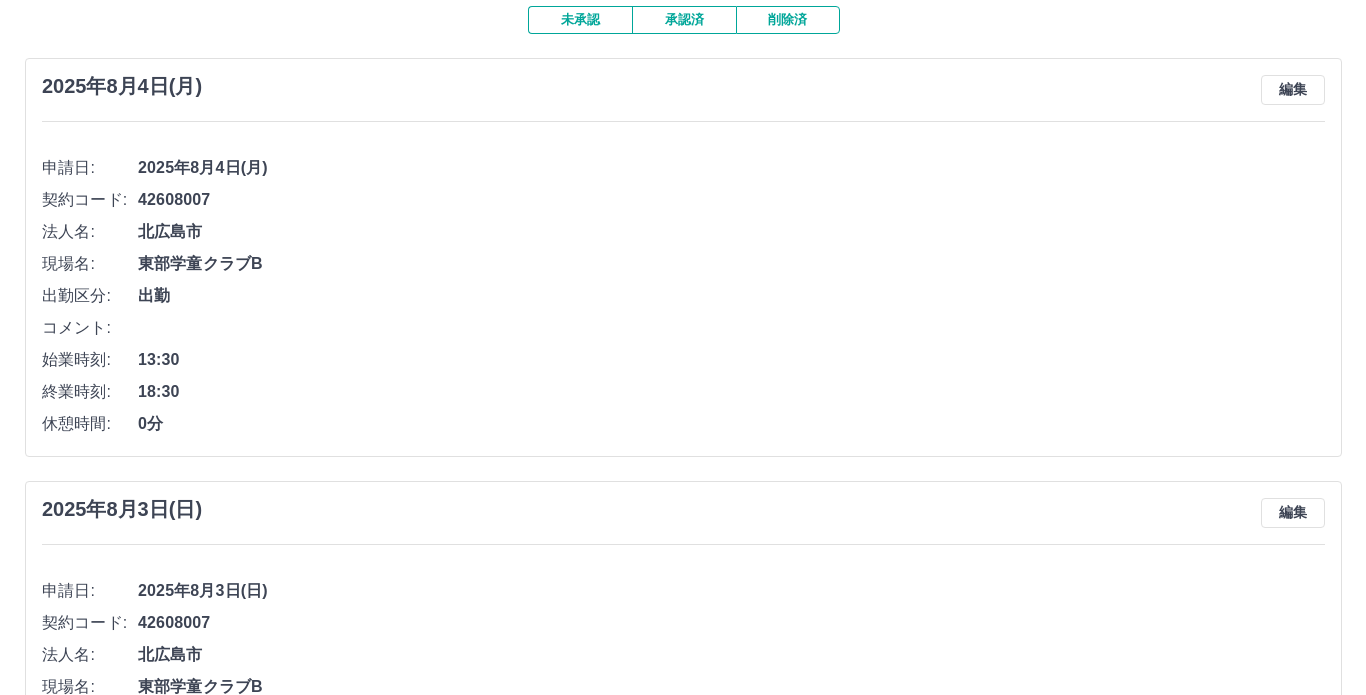 scroll, scrollTop: 0, scrollLeft: 0, axis: both 